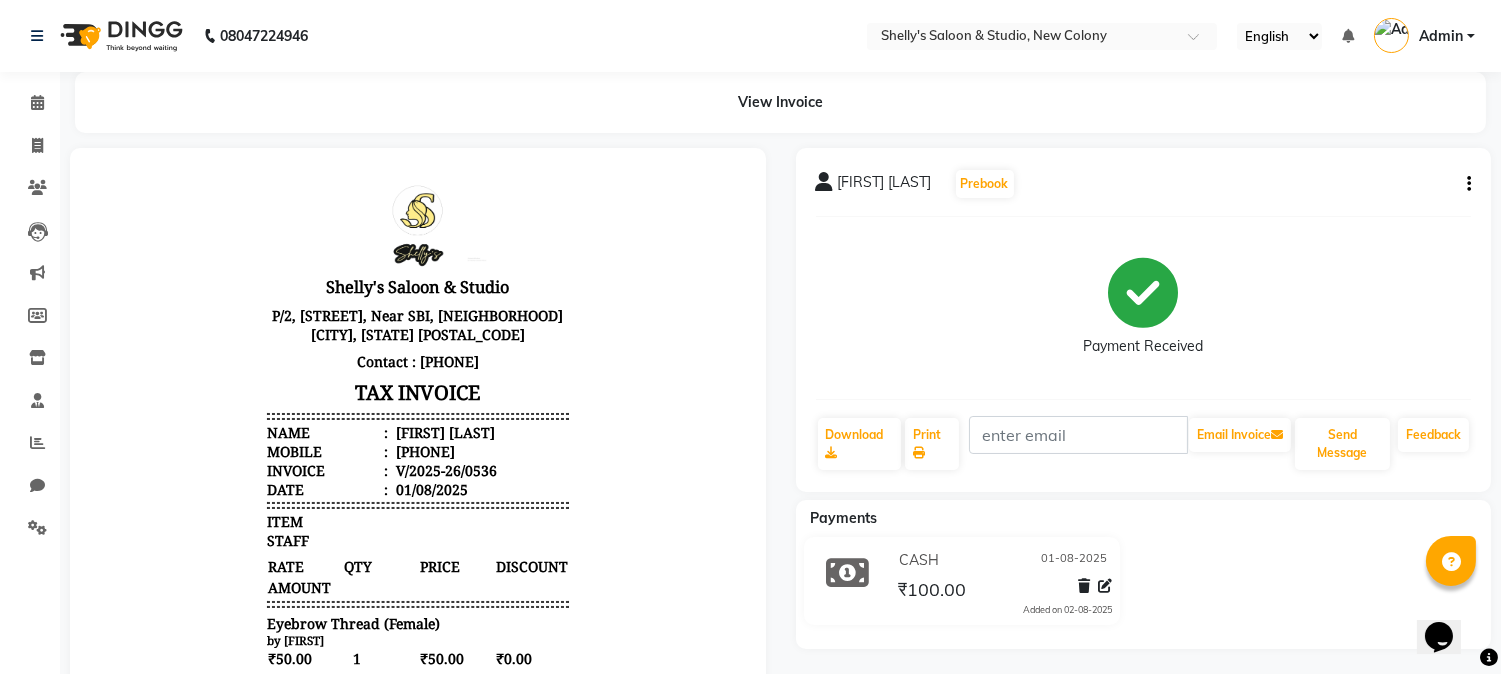 scroll, scrollTop: 75, scrollLeft: 0, axis: vertical 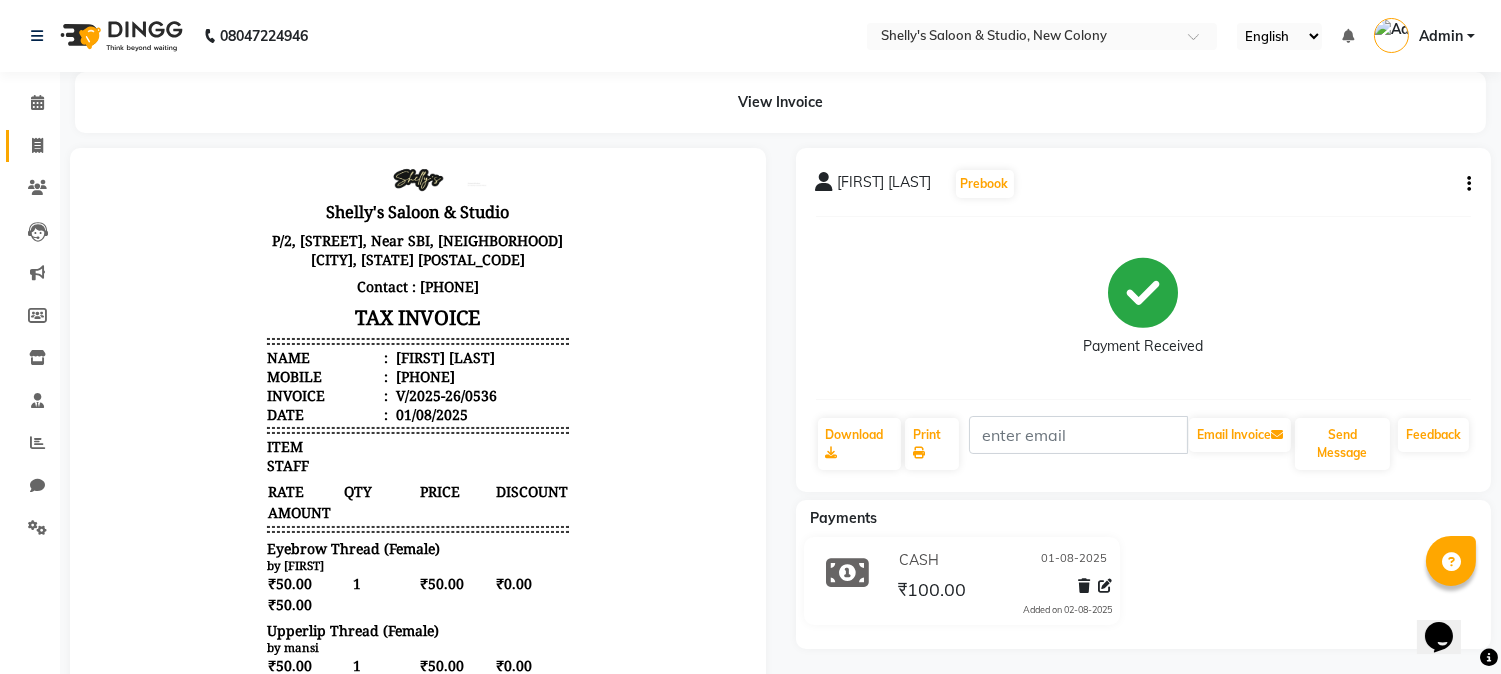 click on "Invoice" 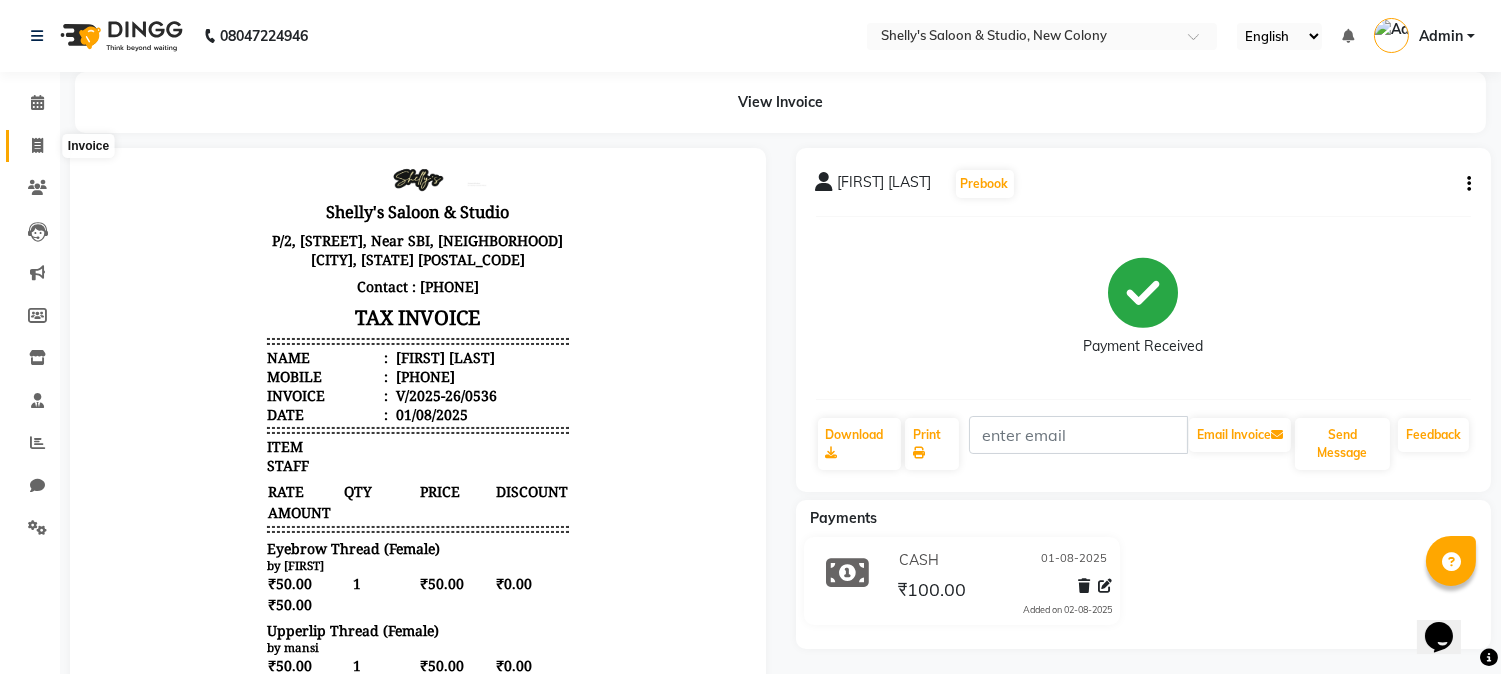 click 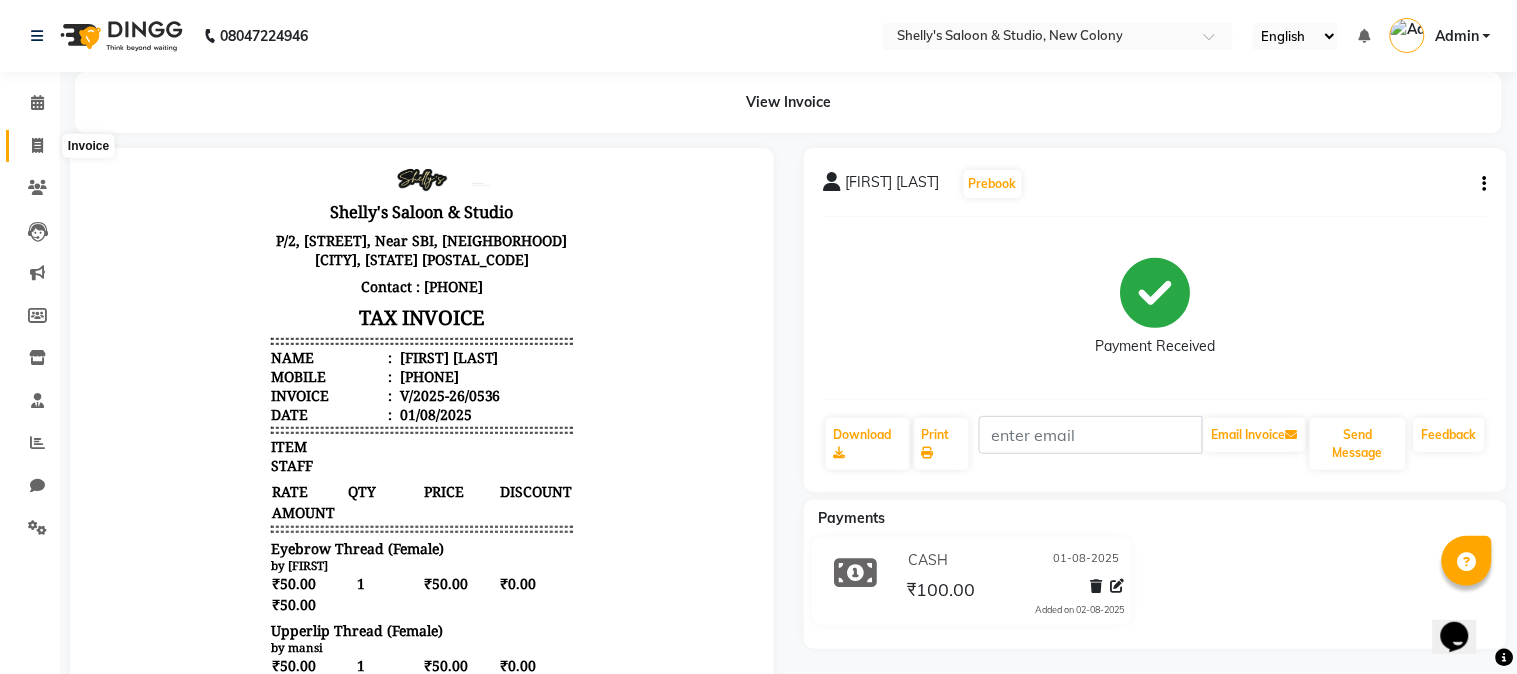 select on "7536" 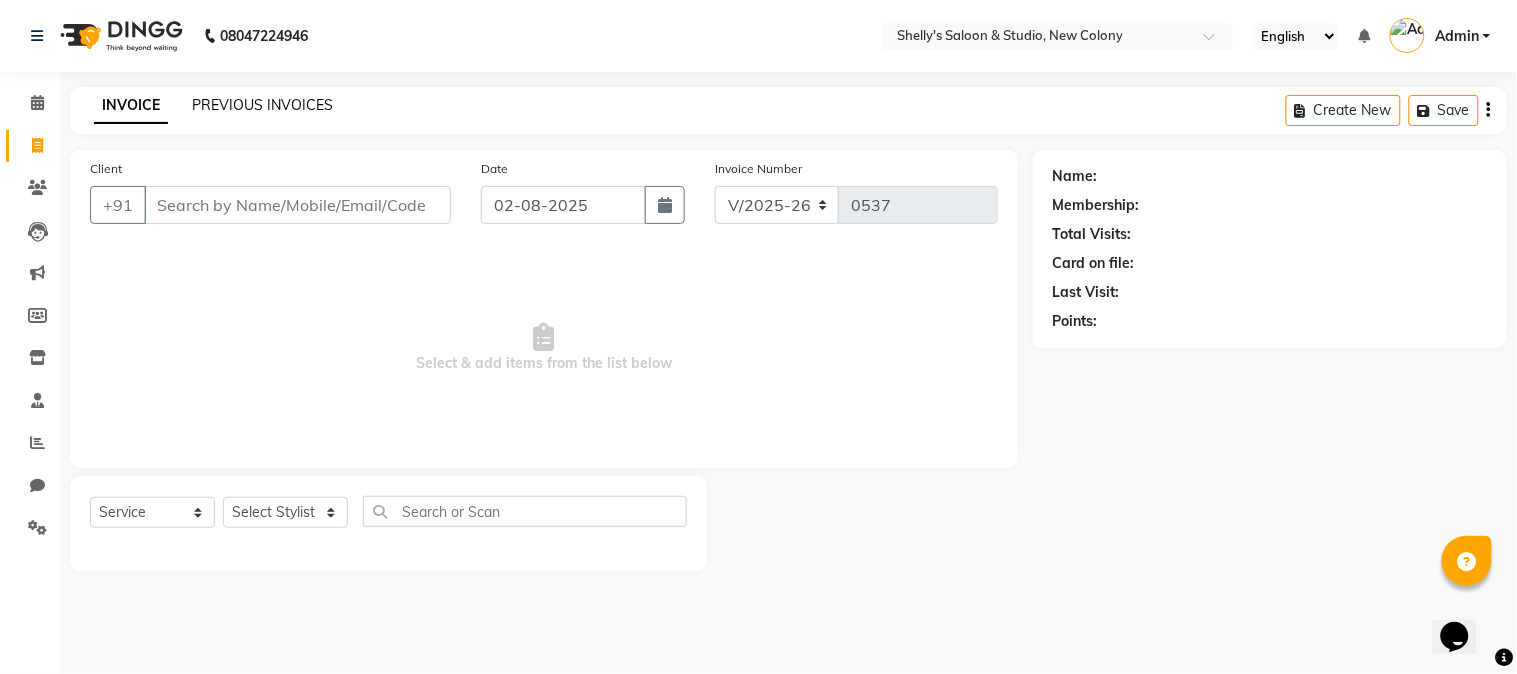 click on "PREVIOUS INVOICES" 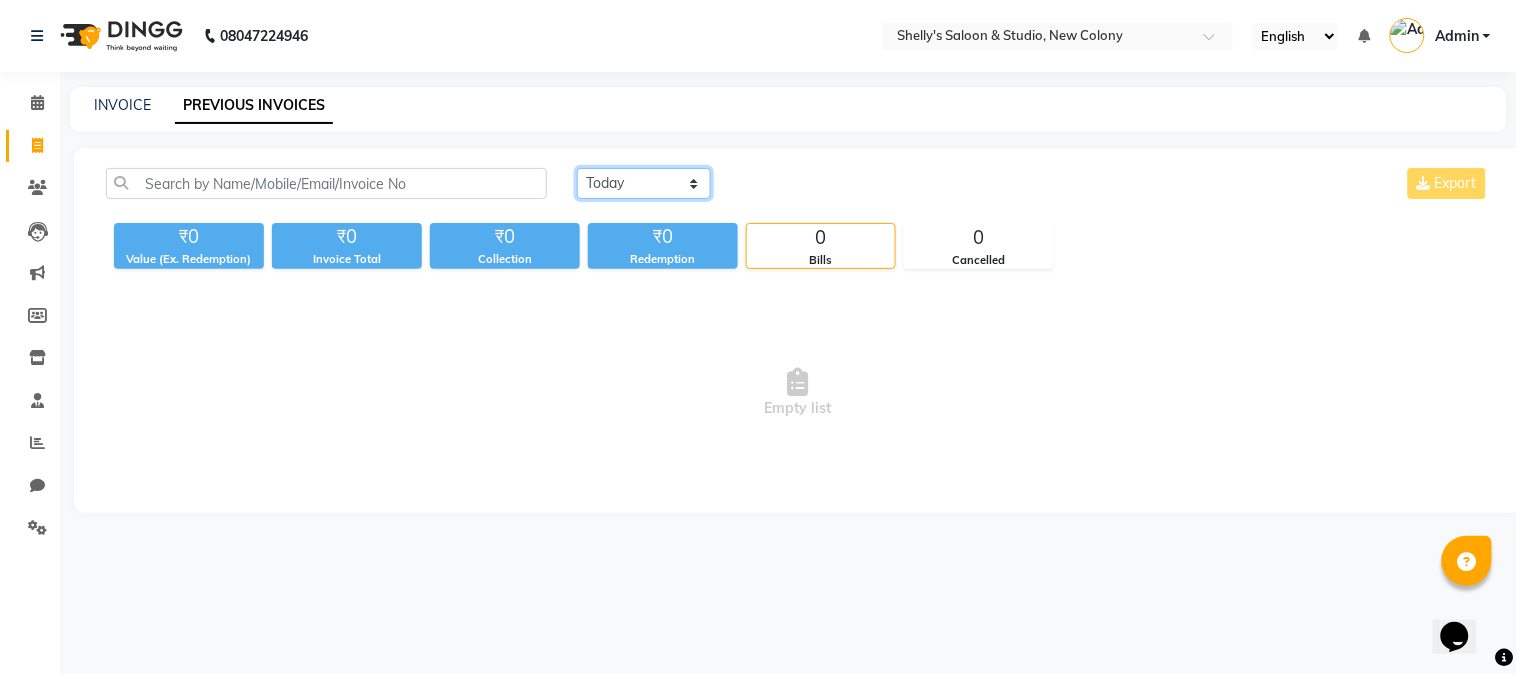 click on "Today Yesterday Custom Range" 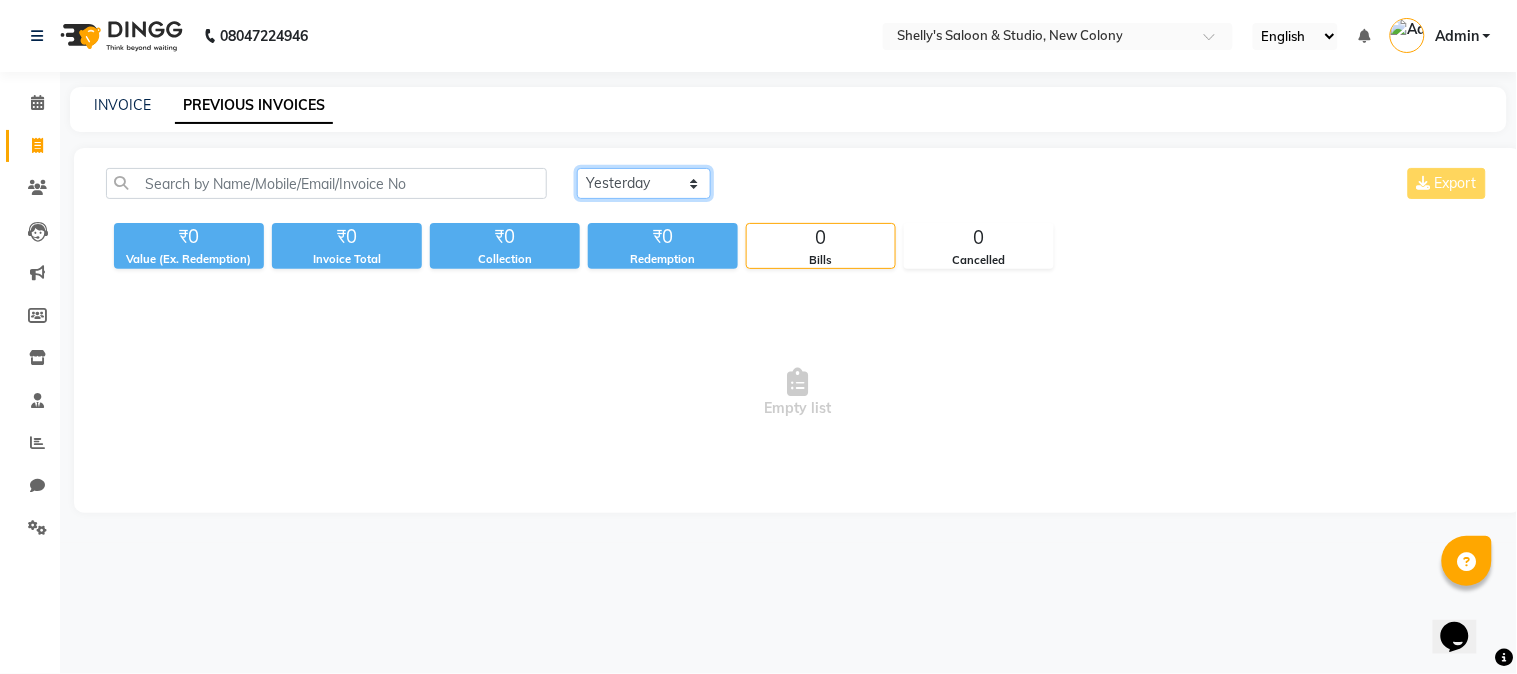 click on "Today Yesterday Custom Range" 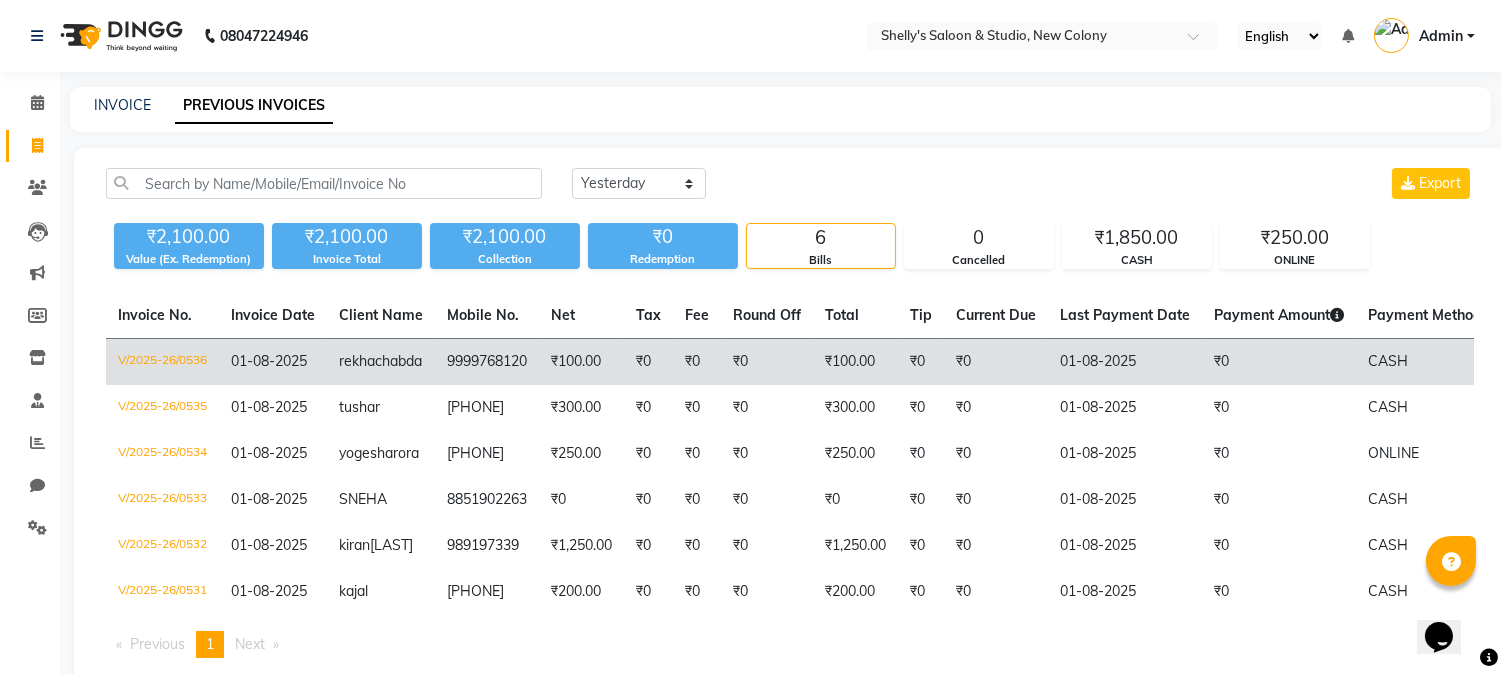 click on "01-08-2025" 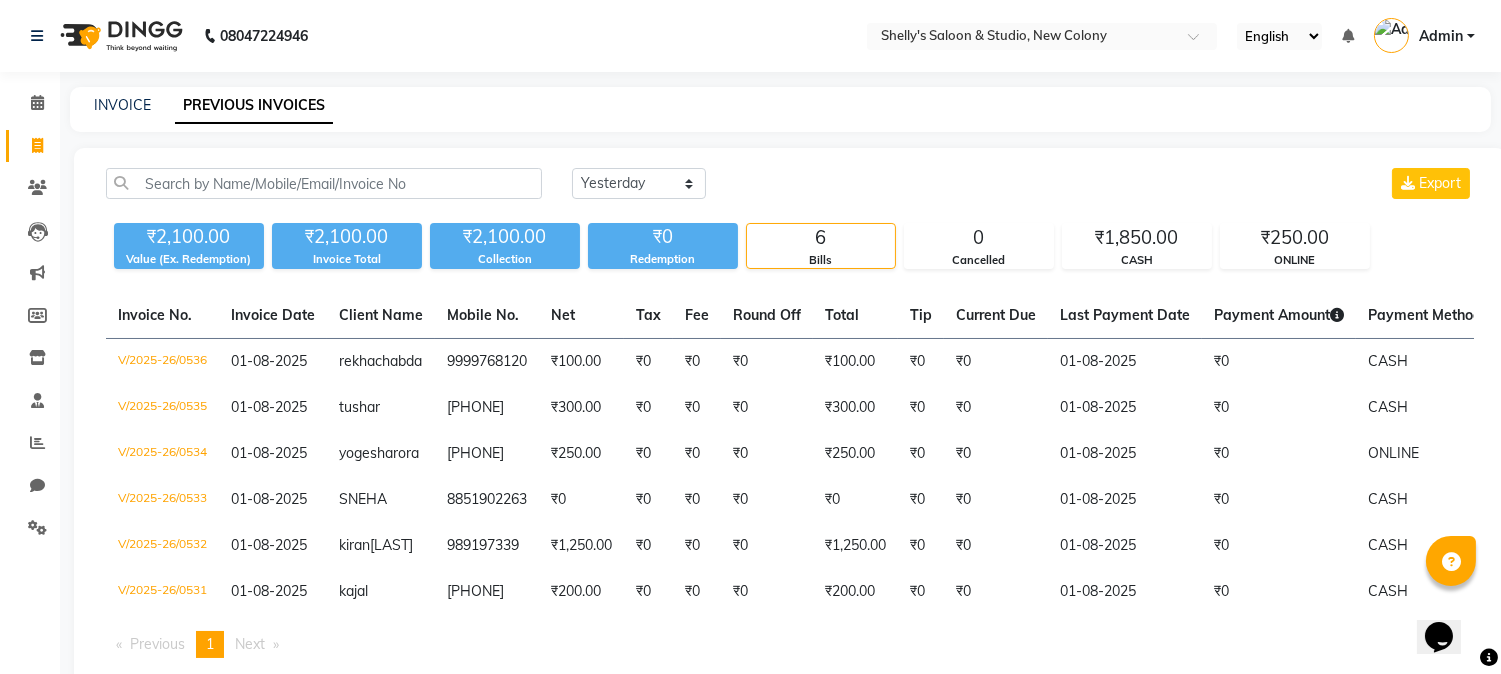 click on "INVOICE PREVIOUS INVOICES" 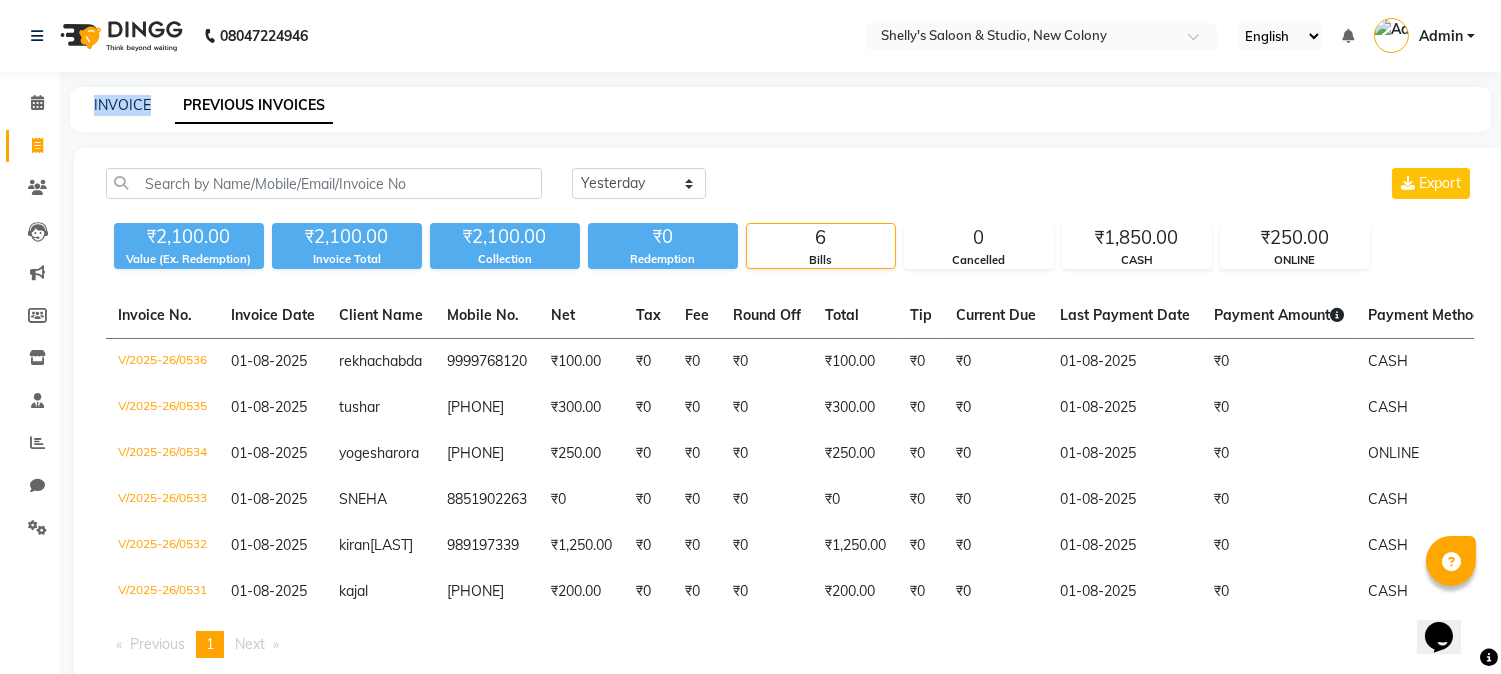 click on "INVOICE" 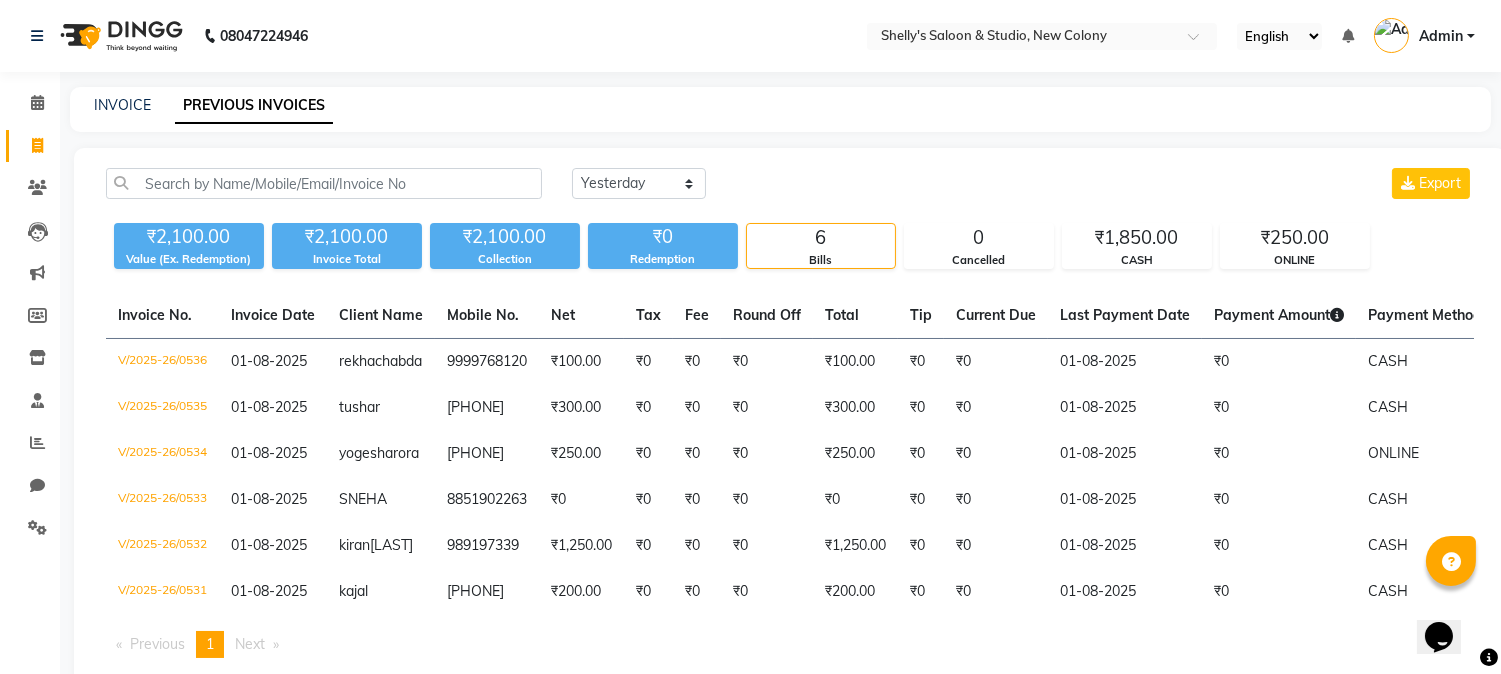click on "INVOICE" 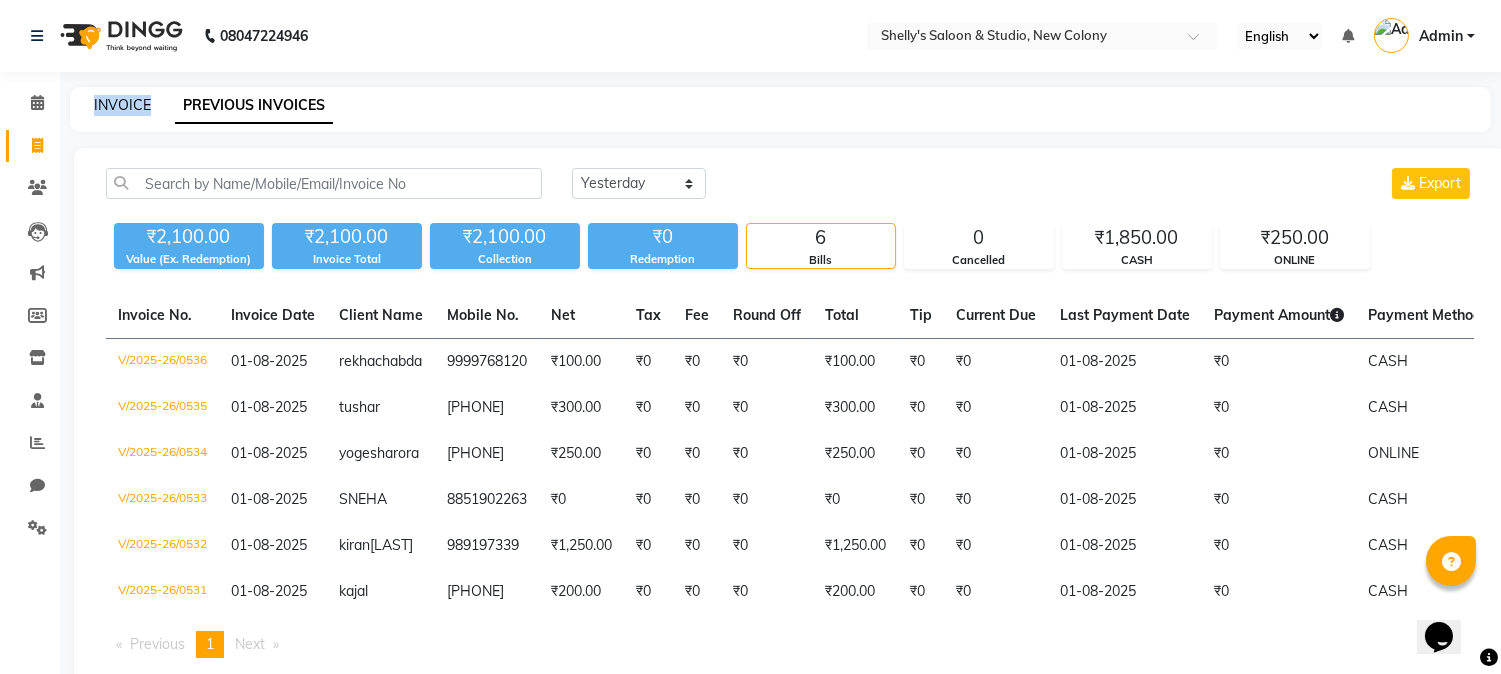 click on "INVOICE" 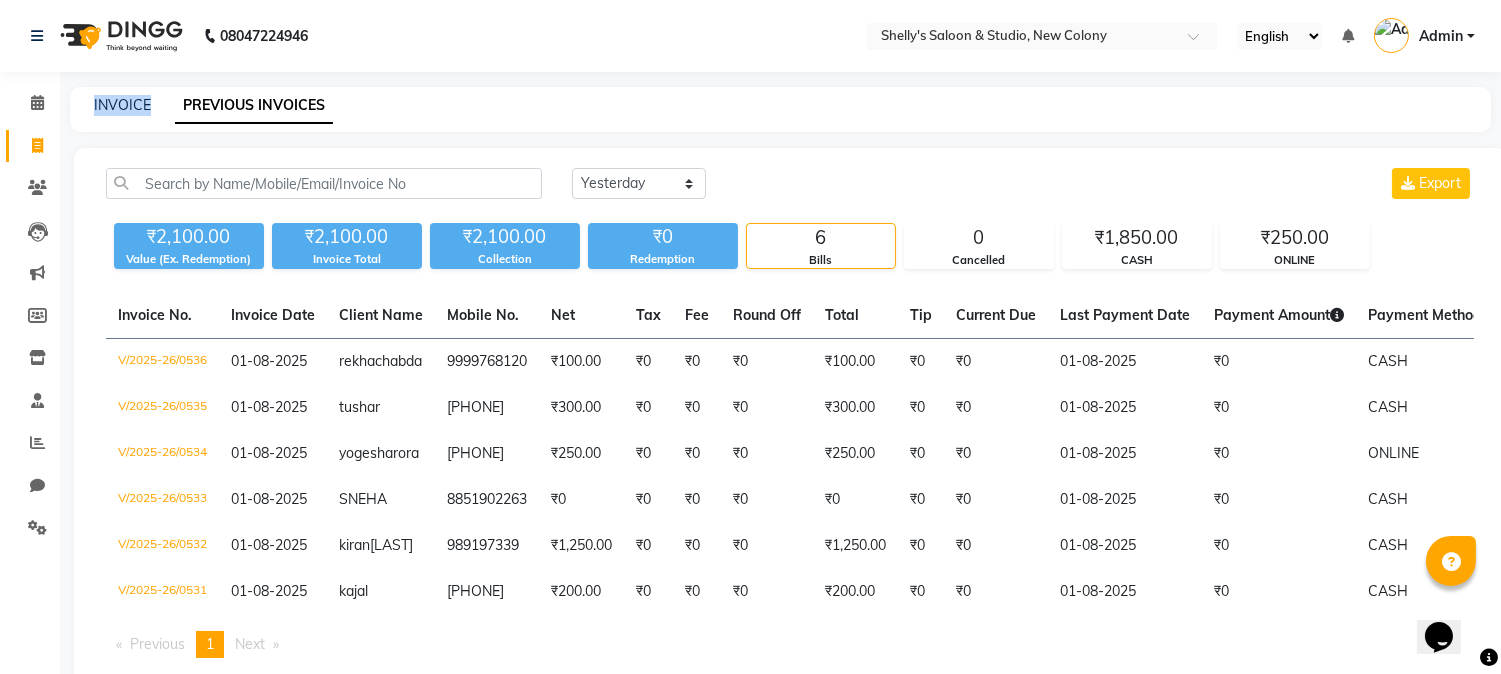 click on "[PHONE] Select Location × Shelly's Saloon & Studio, New Colony English ENGLISH Español العربية मराठी हिंदी ગુજરાતી தமிழ் 中文 Notifications nothing to show Admin Manage Profile Change Password Sign out Version:3.15.11 ☀ Shelly's Saloon & Studio, New Colony Calendar Invoice Clients Leads Marketing Members Inventory Staff Reports Chat Settings Completed InProgress Upcoming Dropped Tentative Check-In Confirm Bookings Generate Report Segments Page Builder INVOICE PREVIOUS INVOICES Today Yesterday Custom Range Export ₹2,100.00 Value (Ex. Redemption) ₹2,100.00 Invoice Total ₹2,100.00 Collection ₹0 Redemption 6 Bills 0 Cancelled ₹1,850.00 CASH ₹250.00 ONLINE Invoice No. Invoice Date Client Name Mobile No. Net Tax Fee Round Off Total Tip Current Due Last Payment Date Payment Amount Payment Methods Cancel Reason Status V/2025-26/0536 01-08-2025 [FIRST] [LAST] [PHONE] ₹100.00 ₹0 ₹0 -" at bounding box center (750, 362) 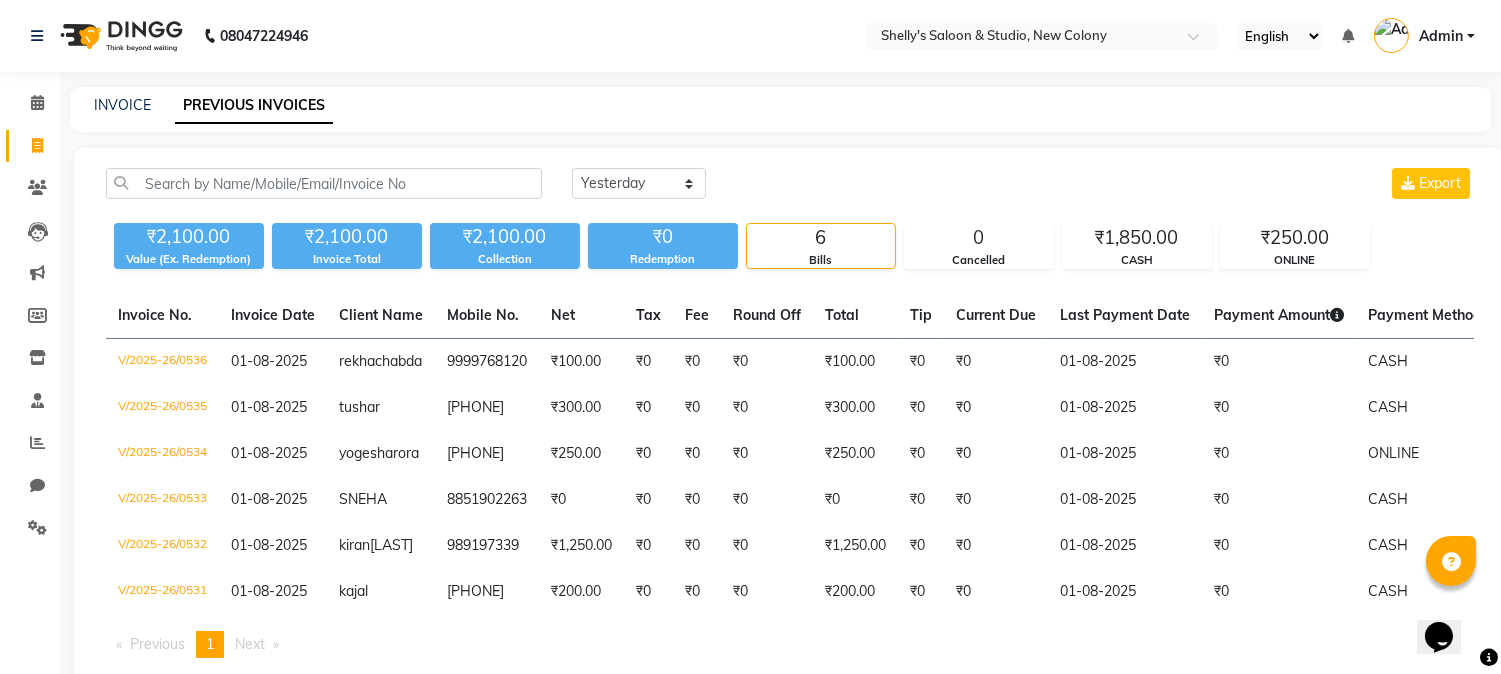 click on "PREVIOUS INVOICES" 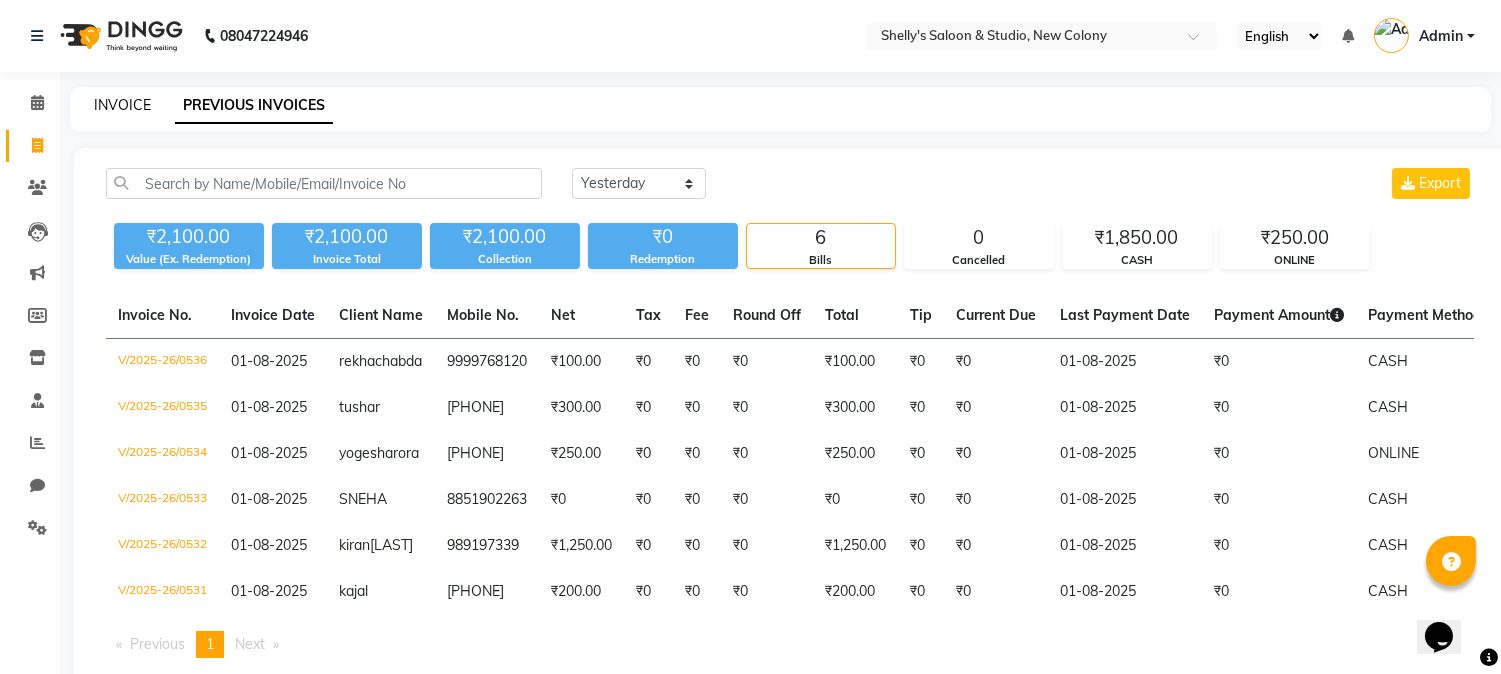 click on "INVOICE" 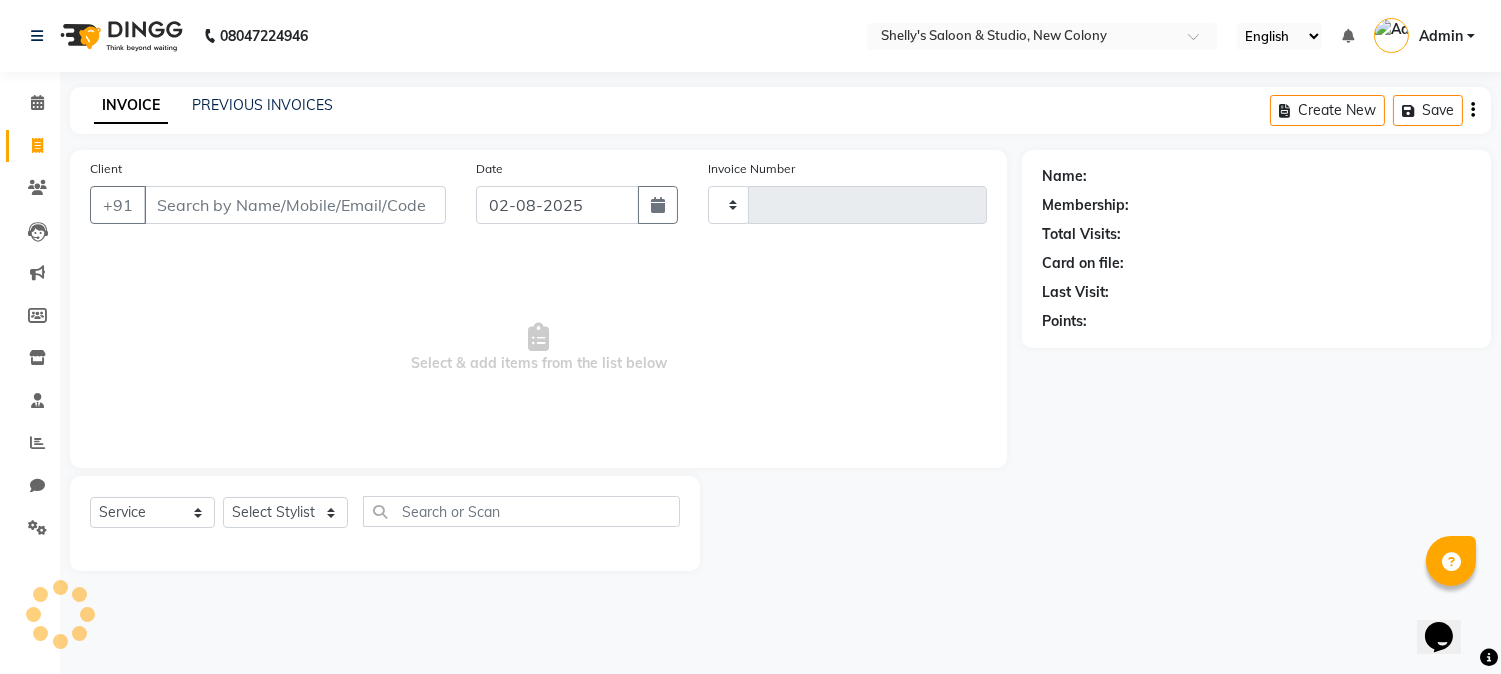 type on "0537" 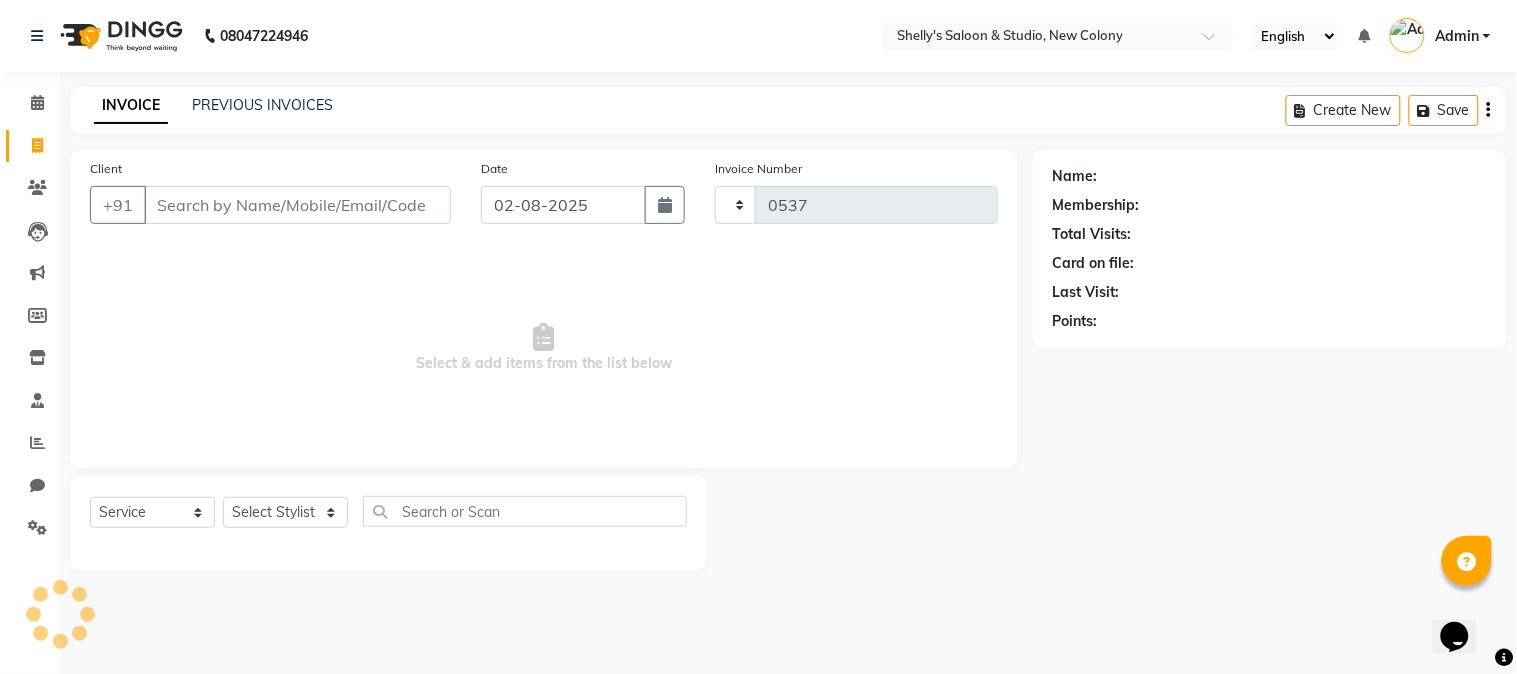 select on "7536" 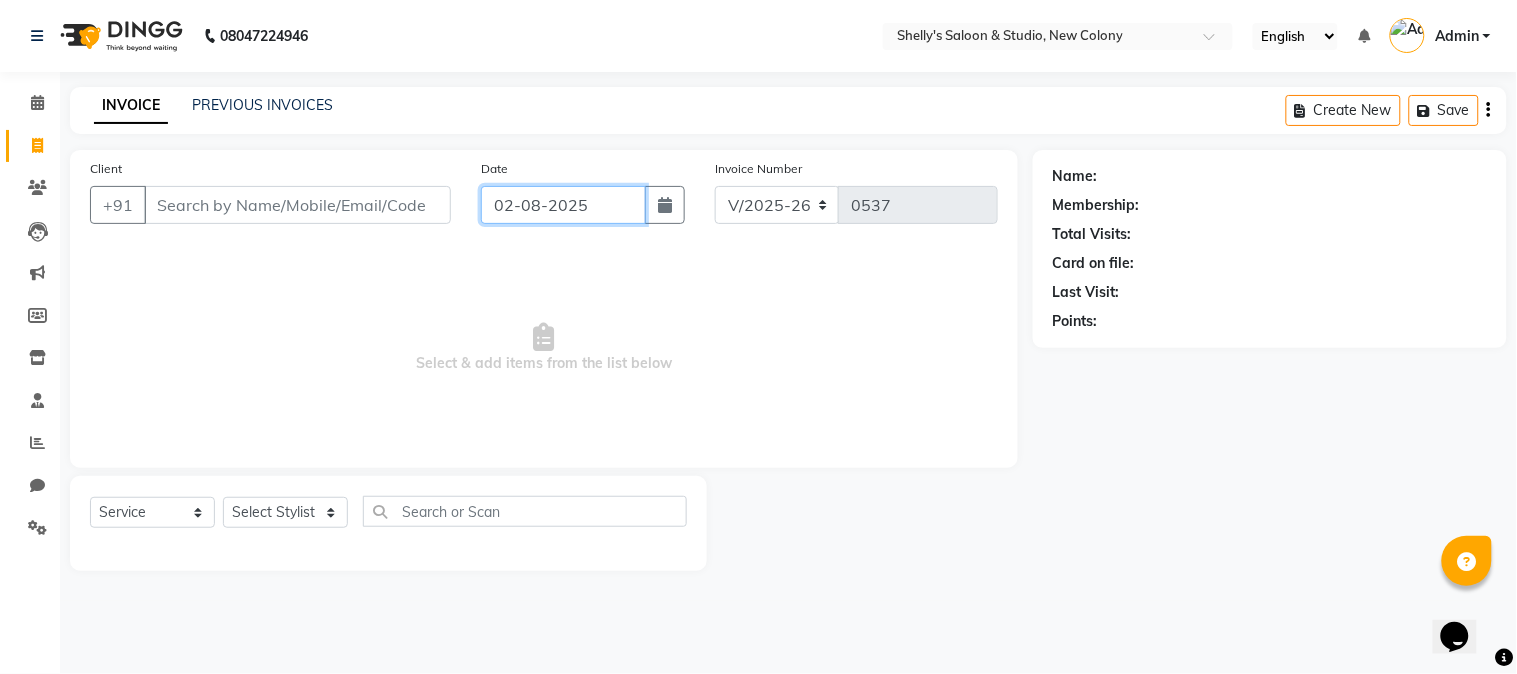click on "02-08-2025" 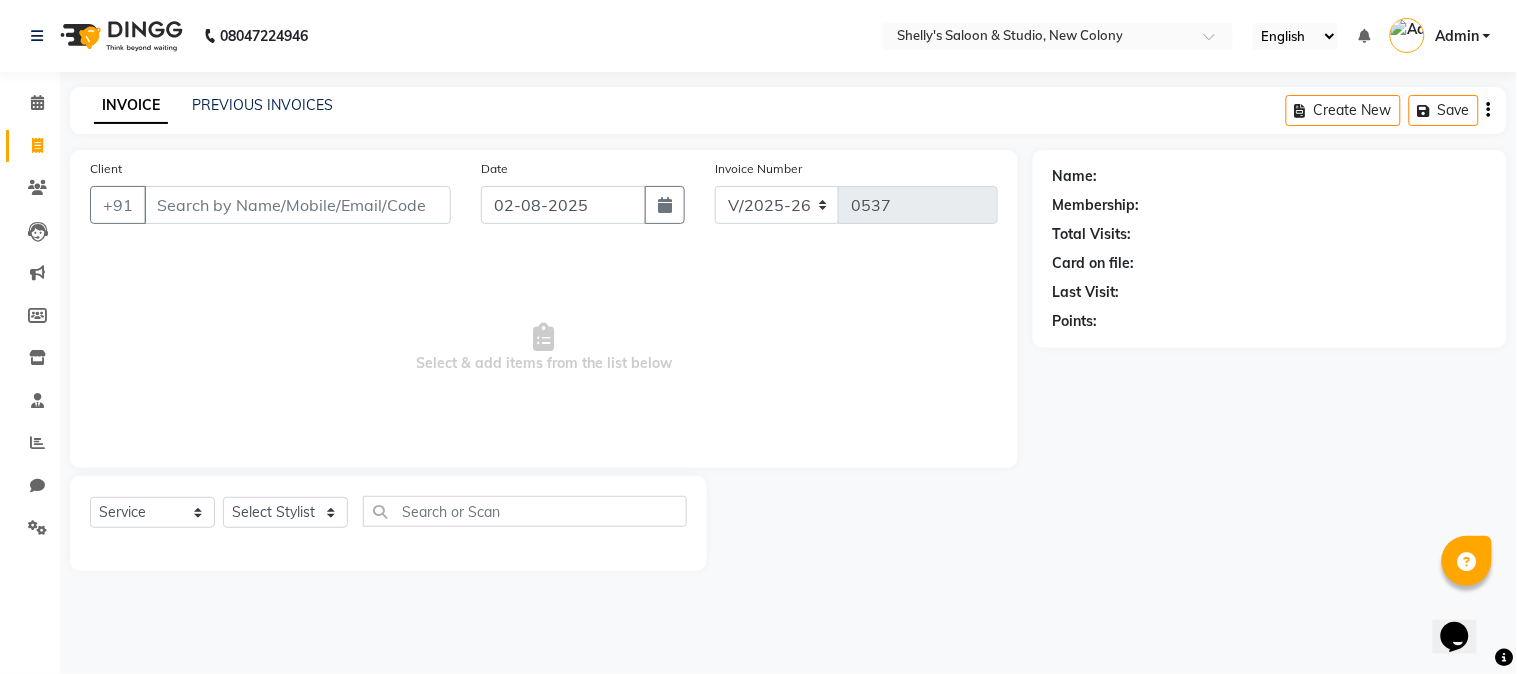select on "8" 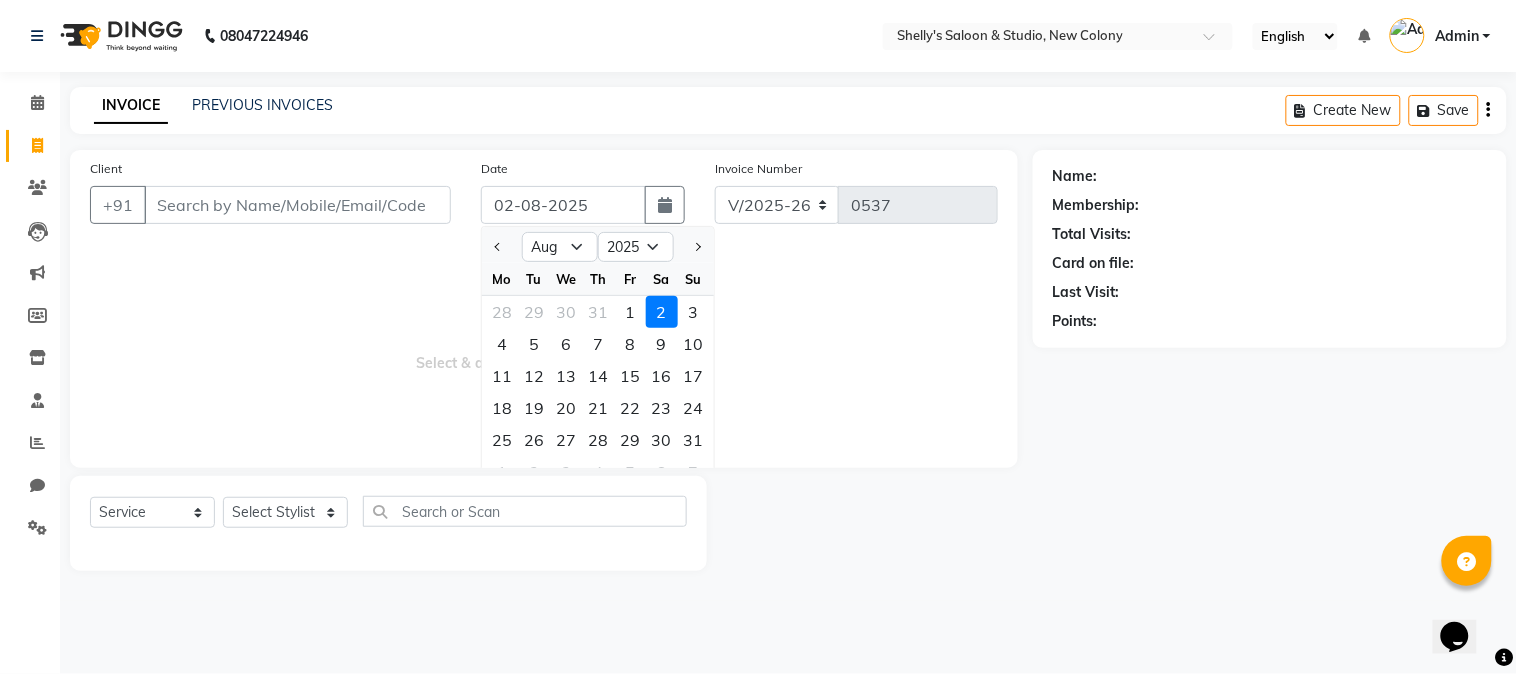 click on "Select & add items from the list below" at bounding box center [544, 348] 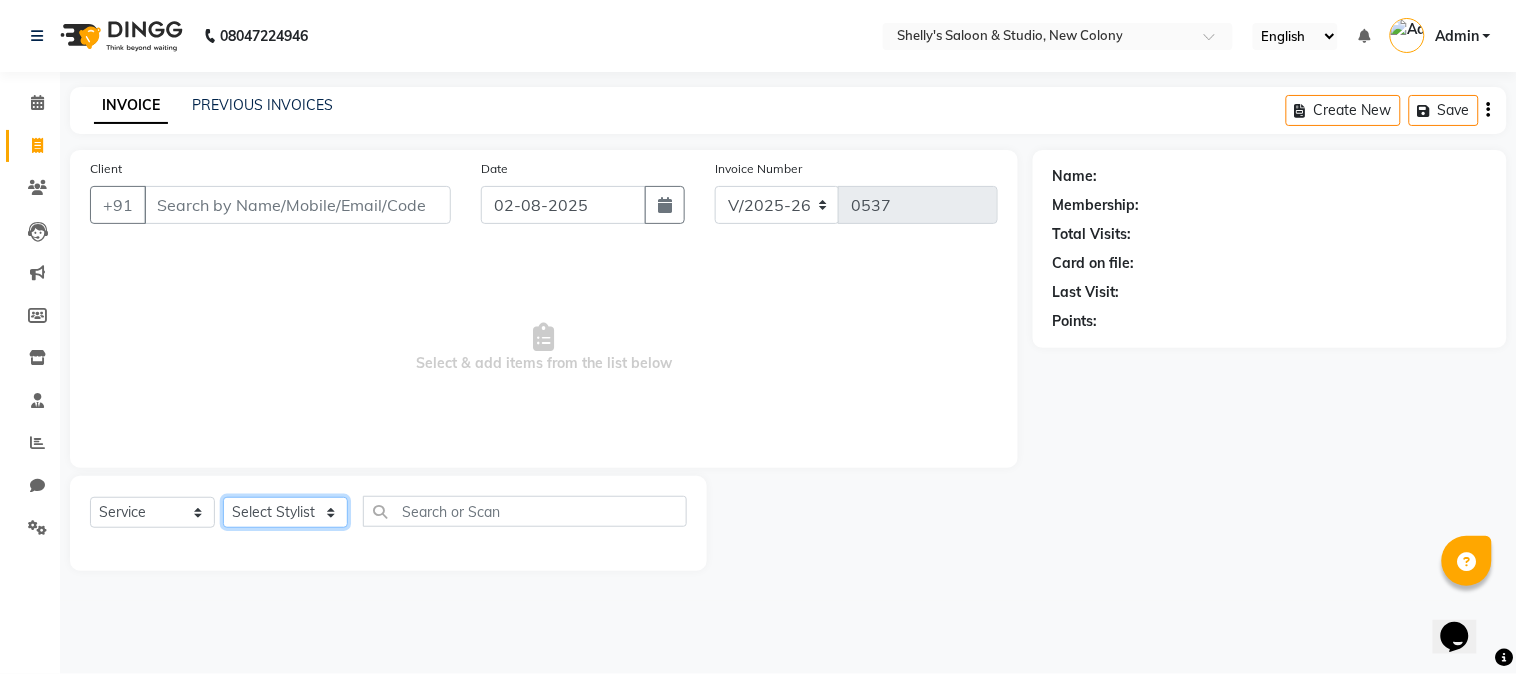 click on "Select Stylist Kajal mansi Pooja Prince Raaj Renu Shelly Shjar" 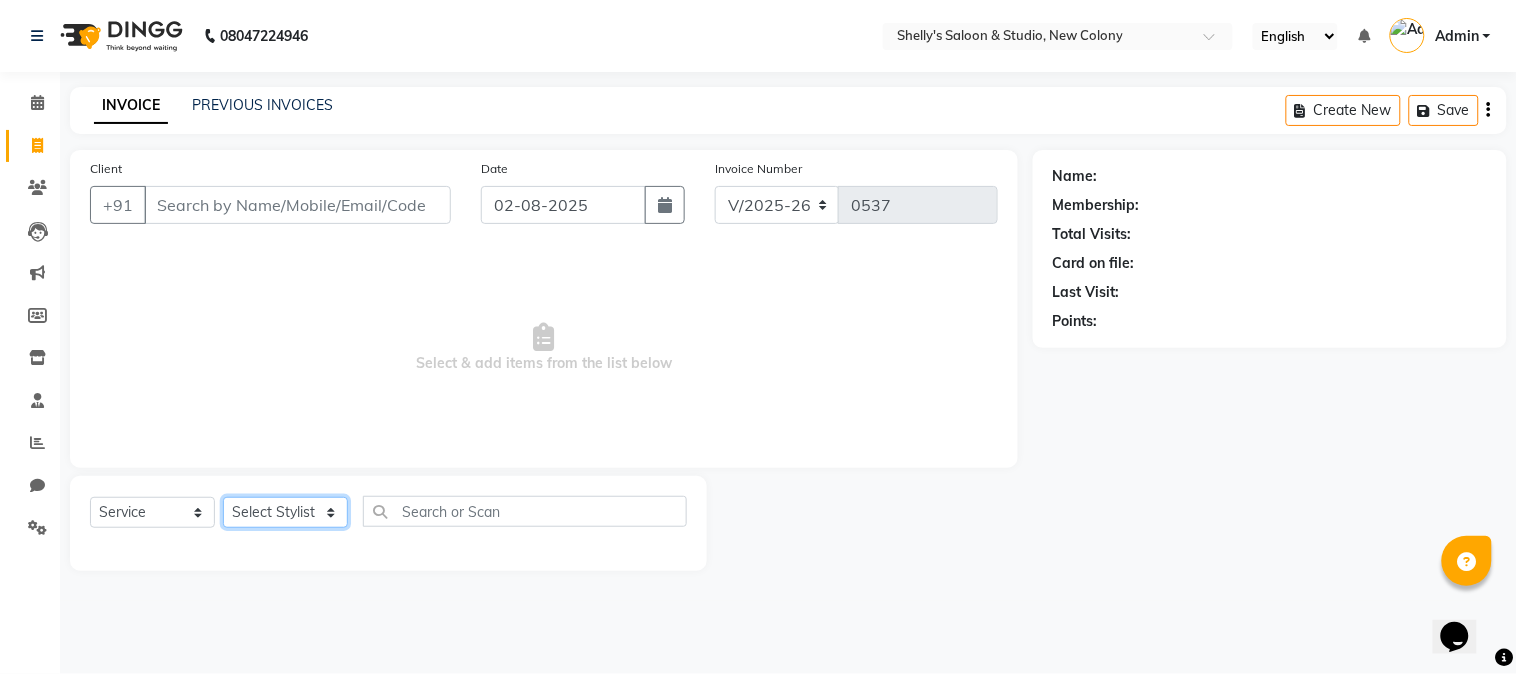 select on "67312" 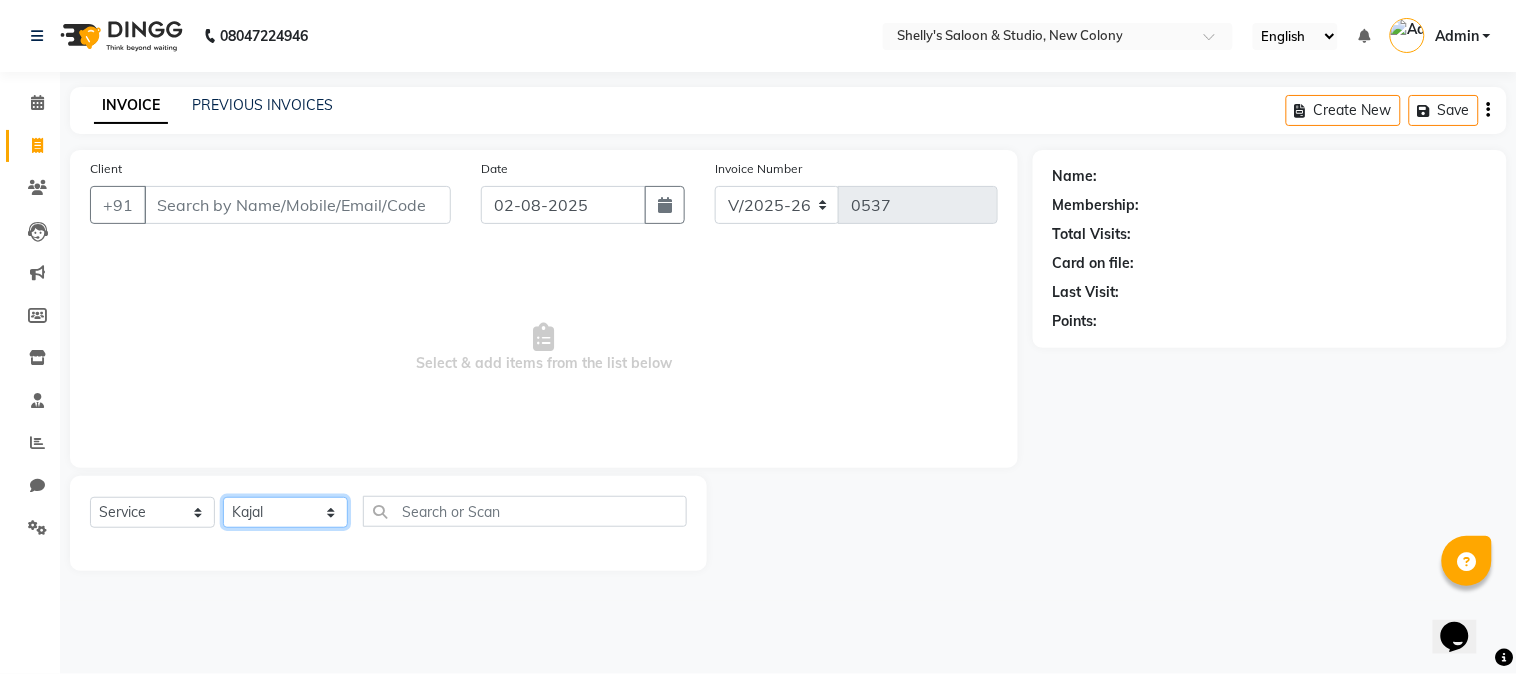 click on "Select Stylist Kajal mansi Pooja Prince Raaj Renu Shelly Shjar" 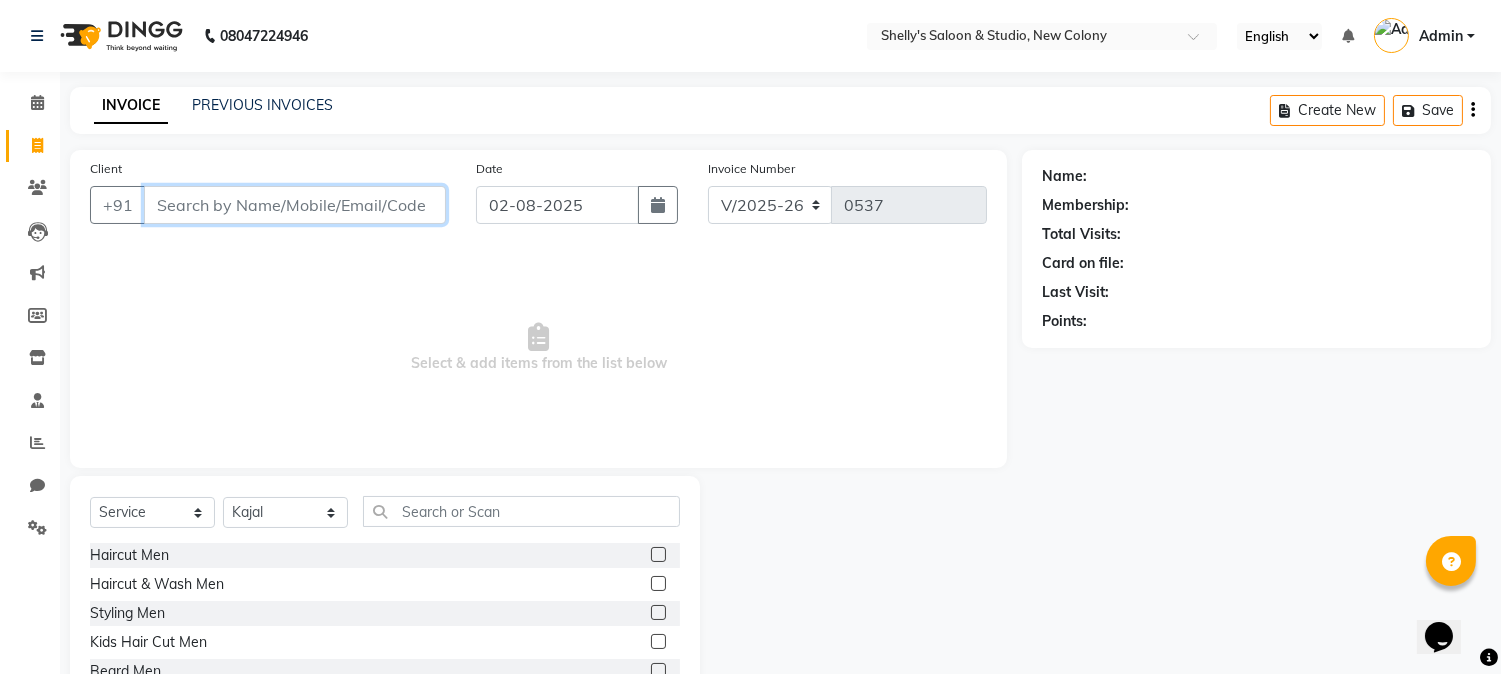 drag, startPoint x: 305, startPoint y: 187, endPoint x: 307, endPoint y: 207, distance: 20.09975 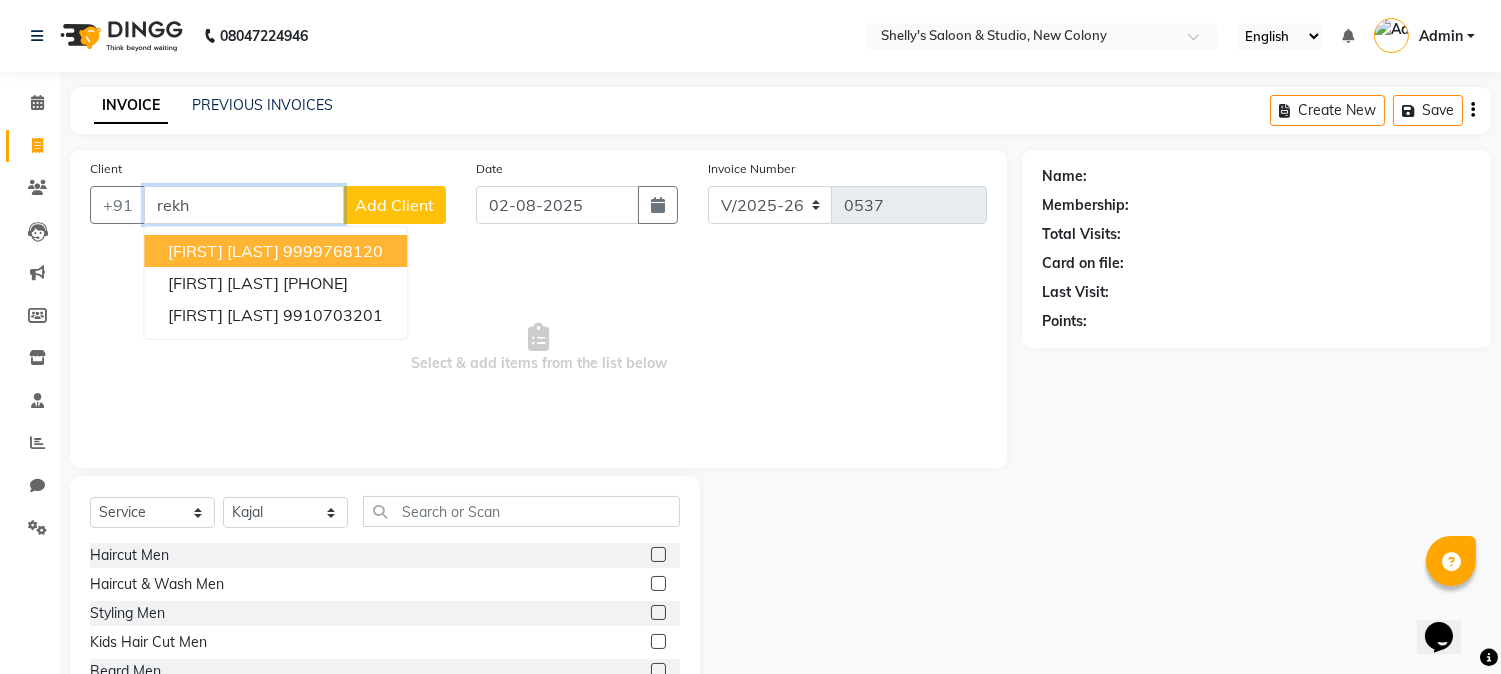 click on "9999768120" at bounding box center [333, 251] 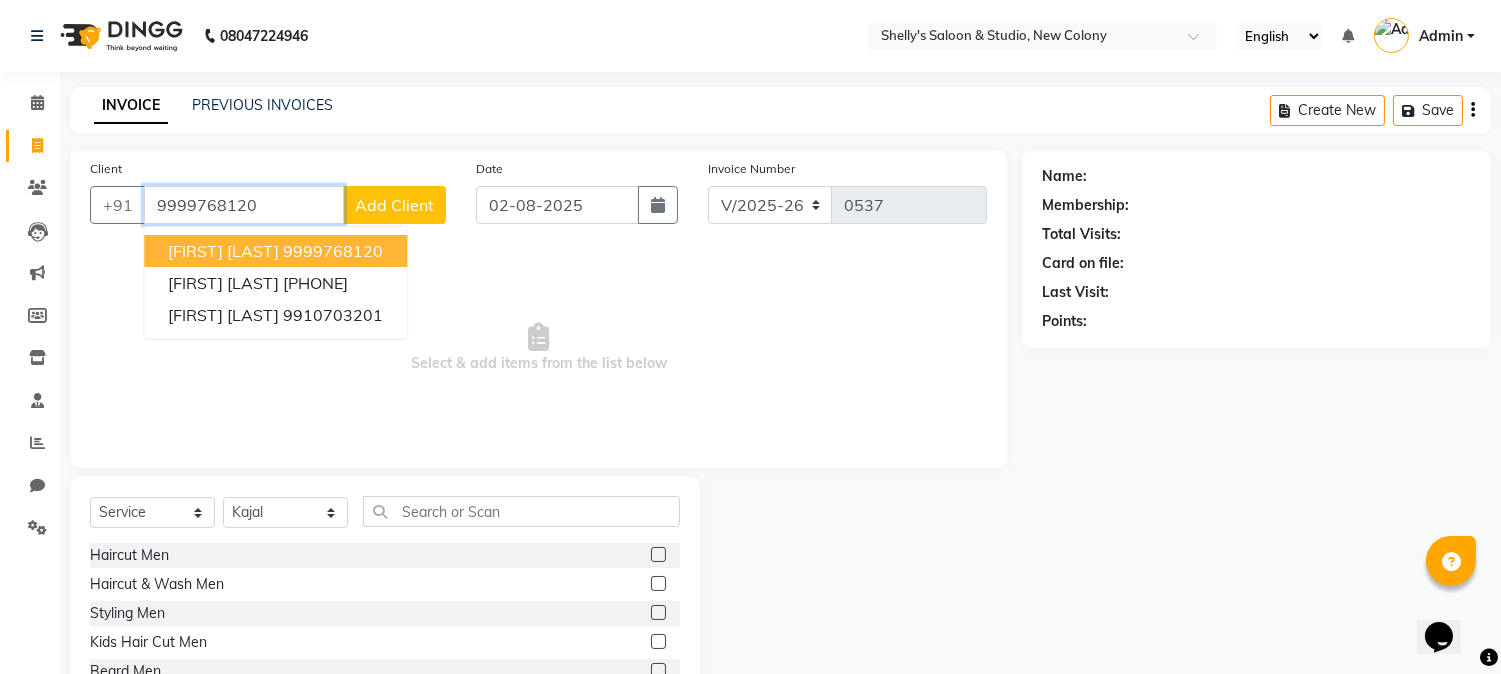 type on "9999768120" 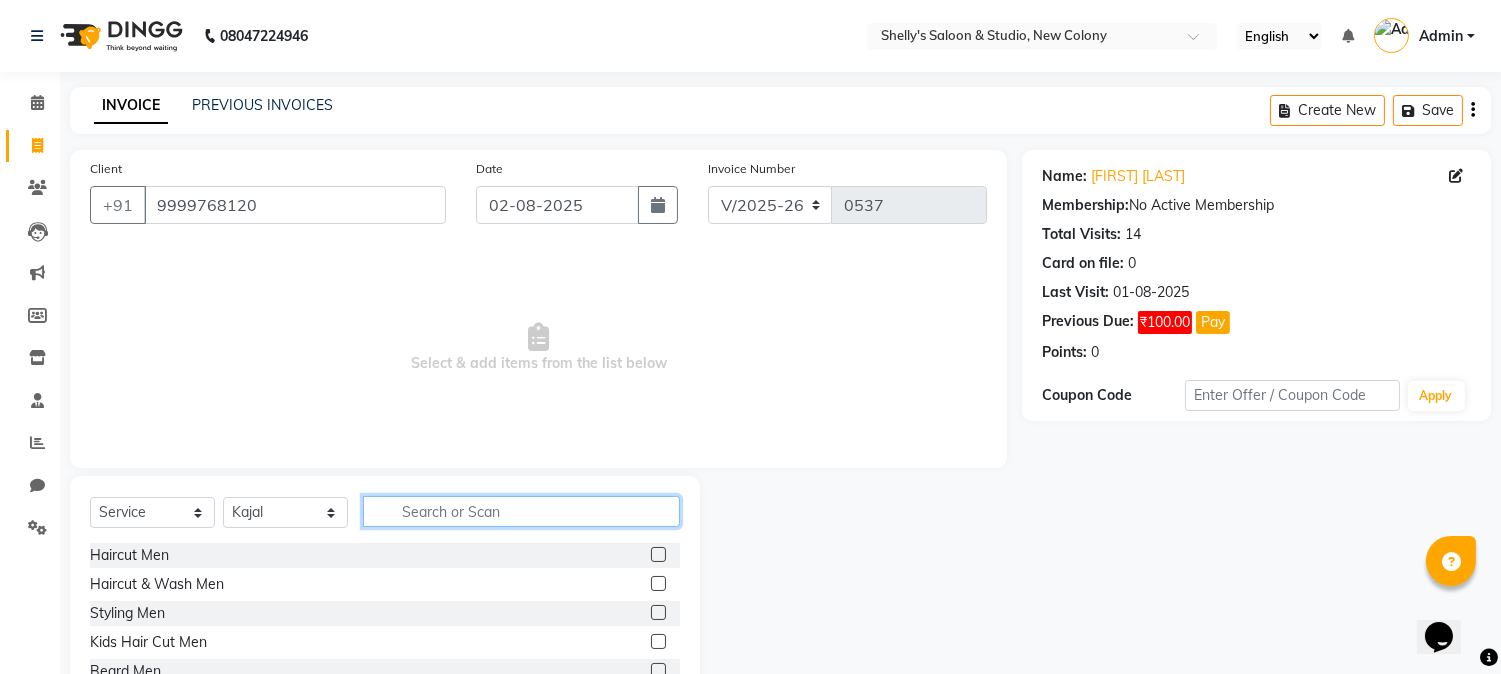 click 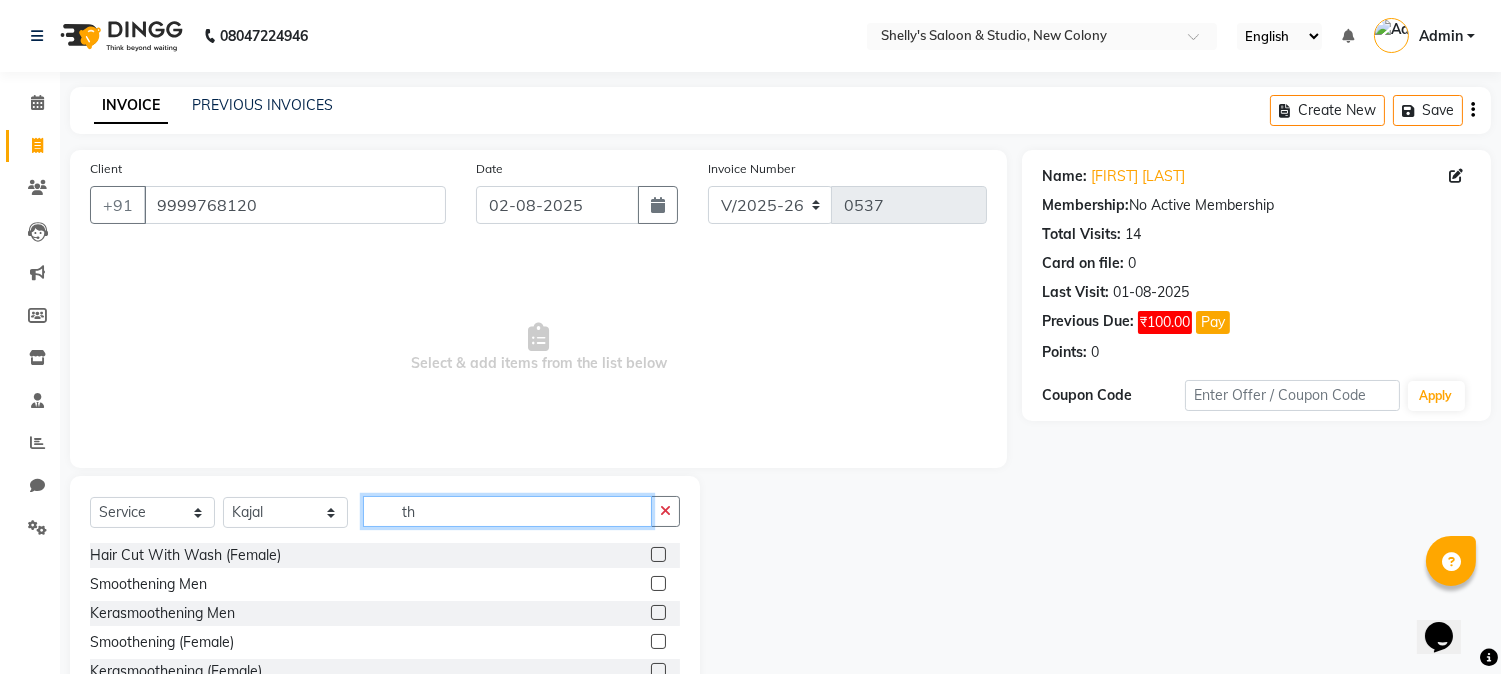 type on "t" 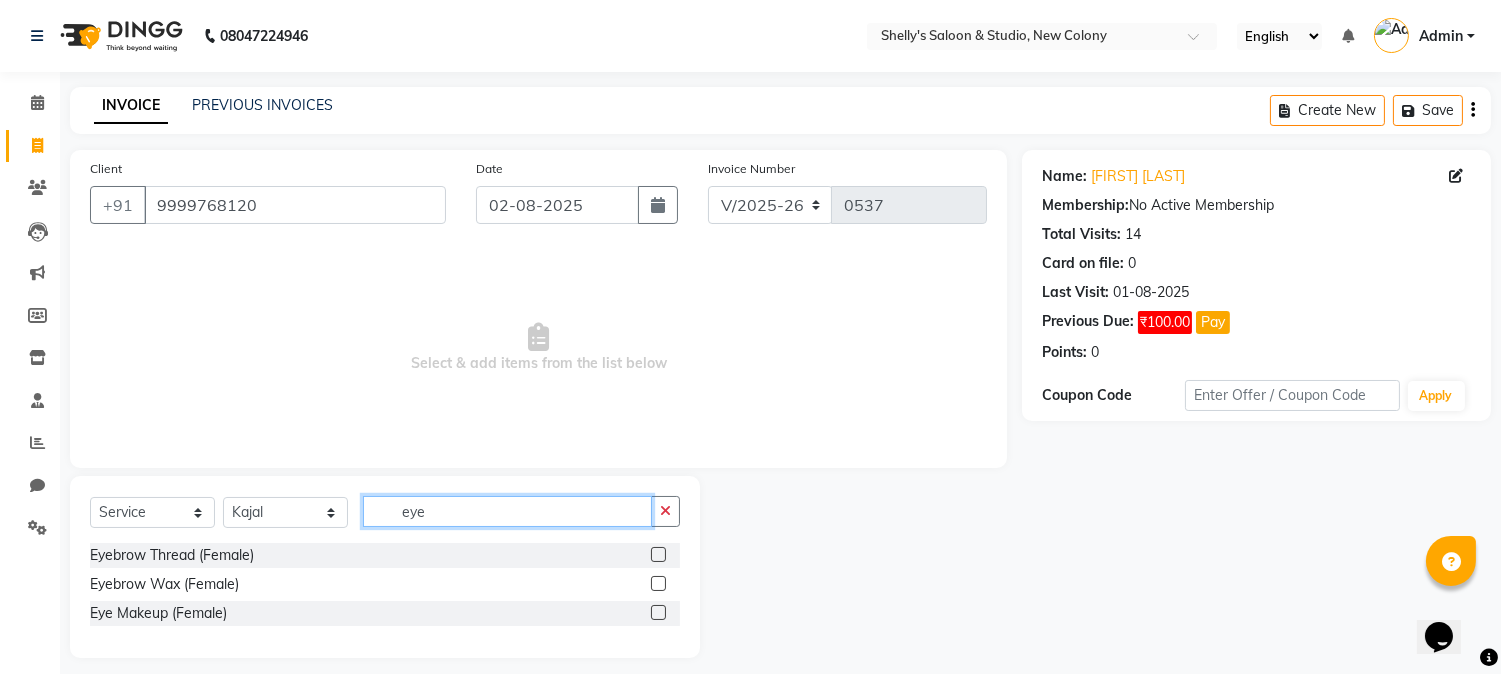 type on "eye" 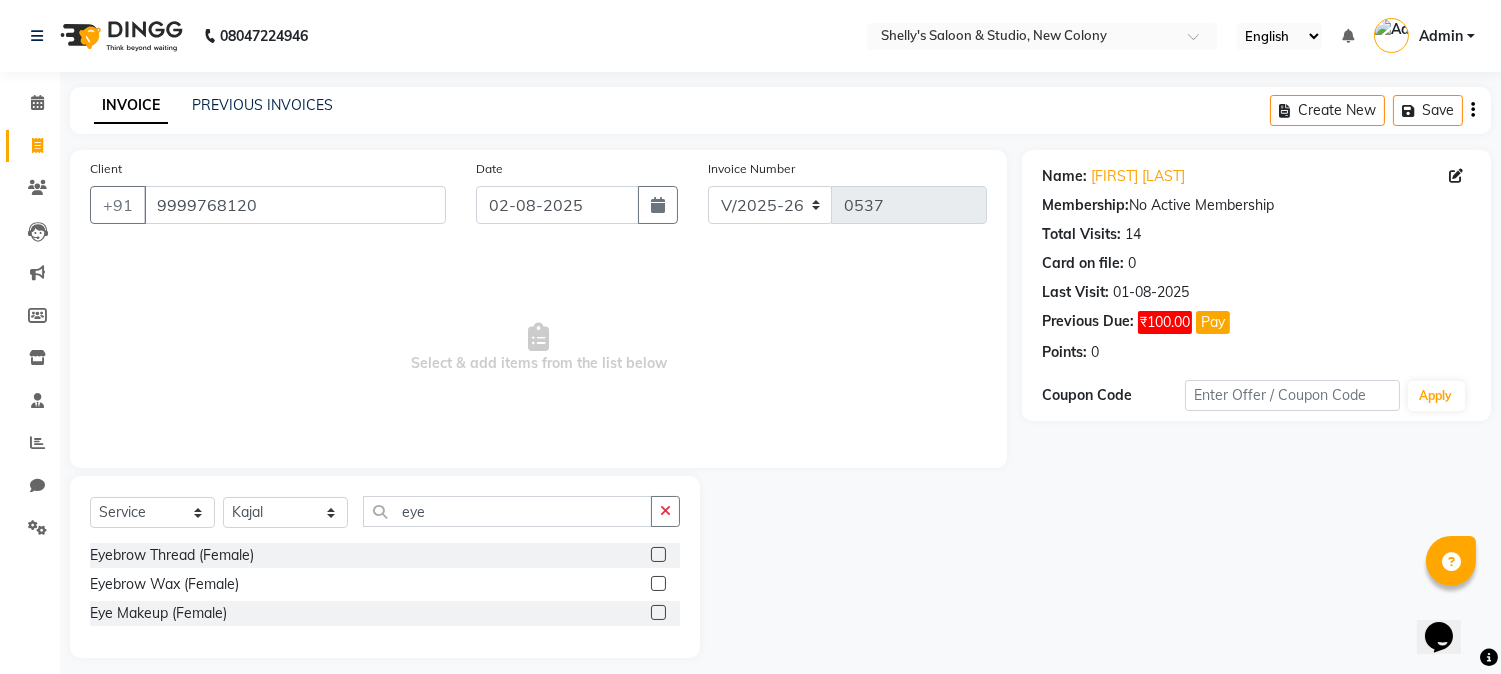 click 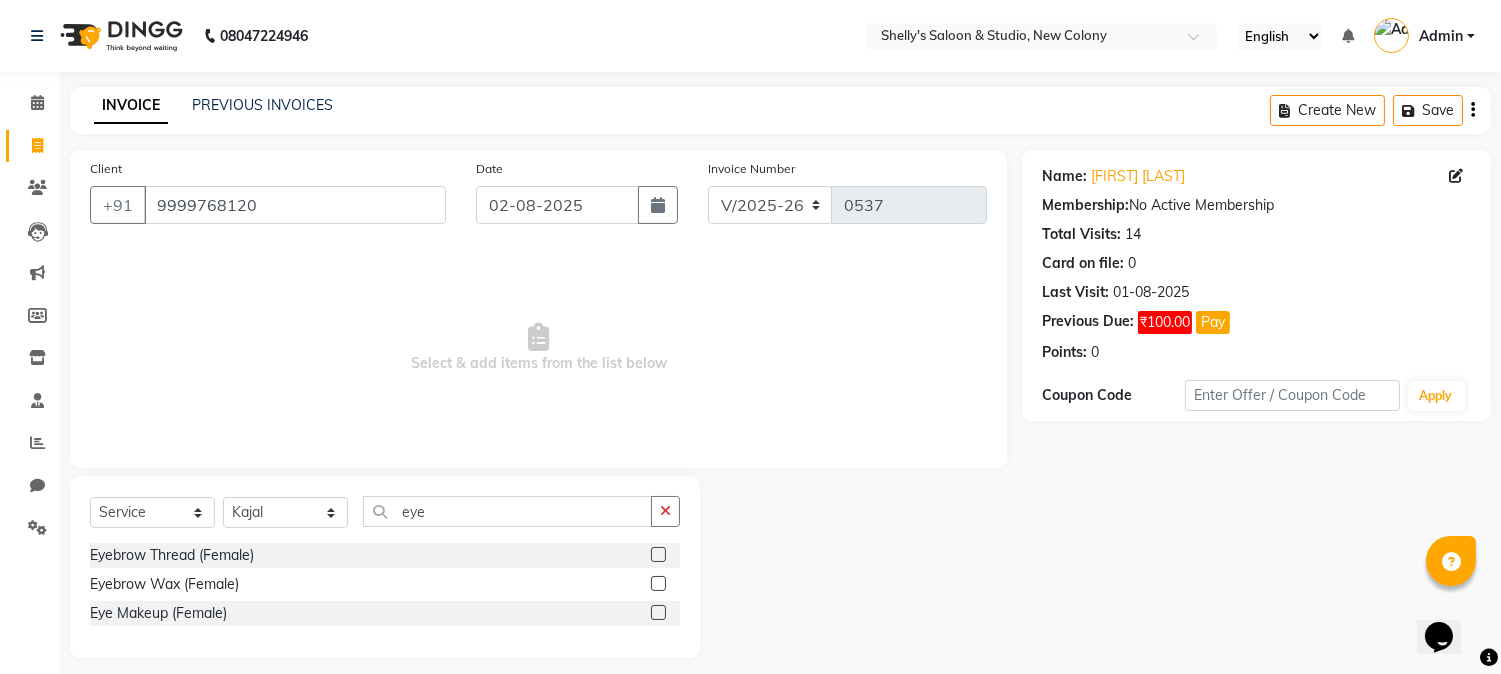 click 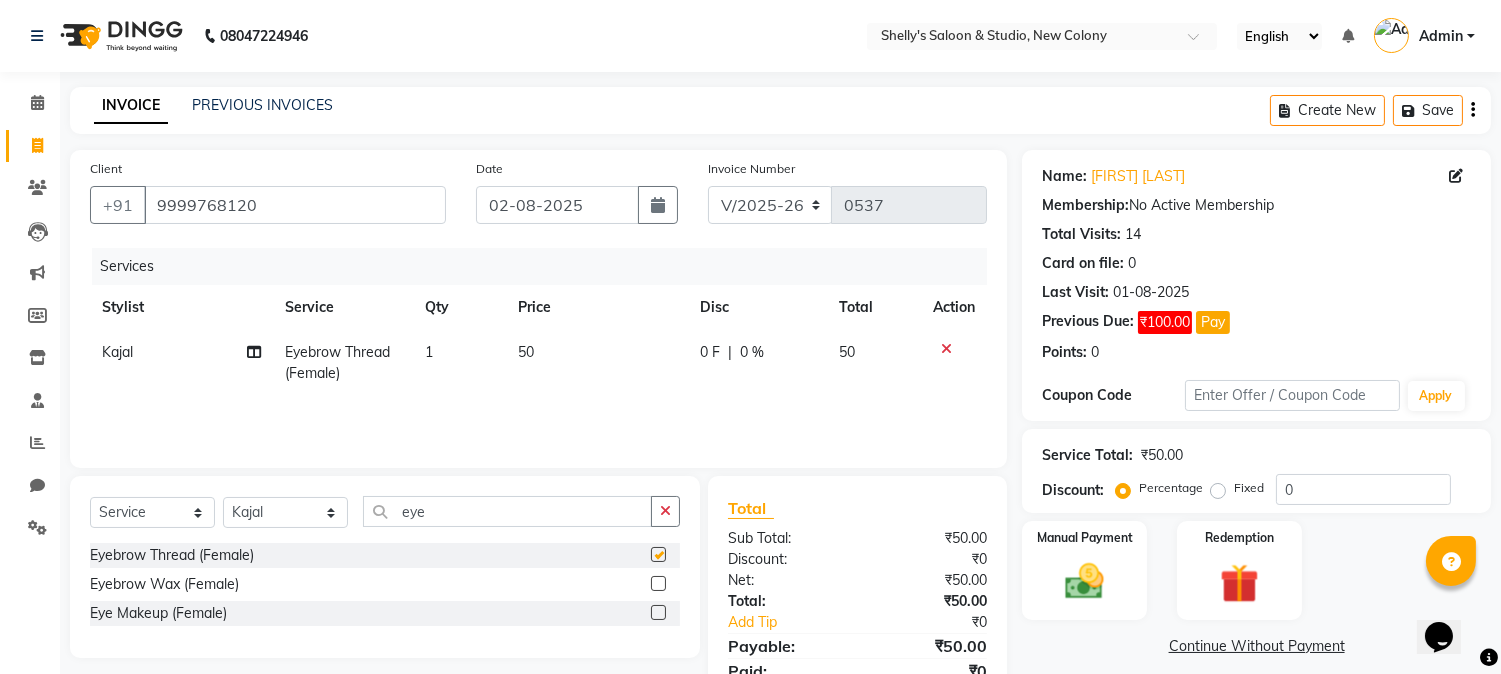 checkbox on "false" 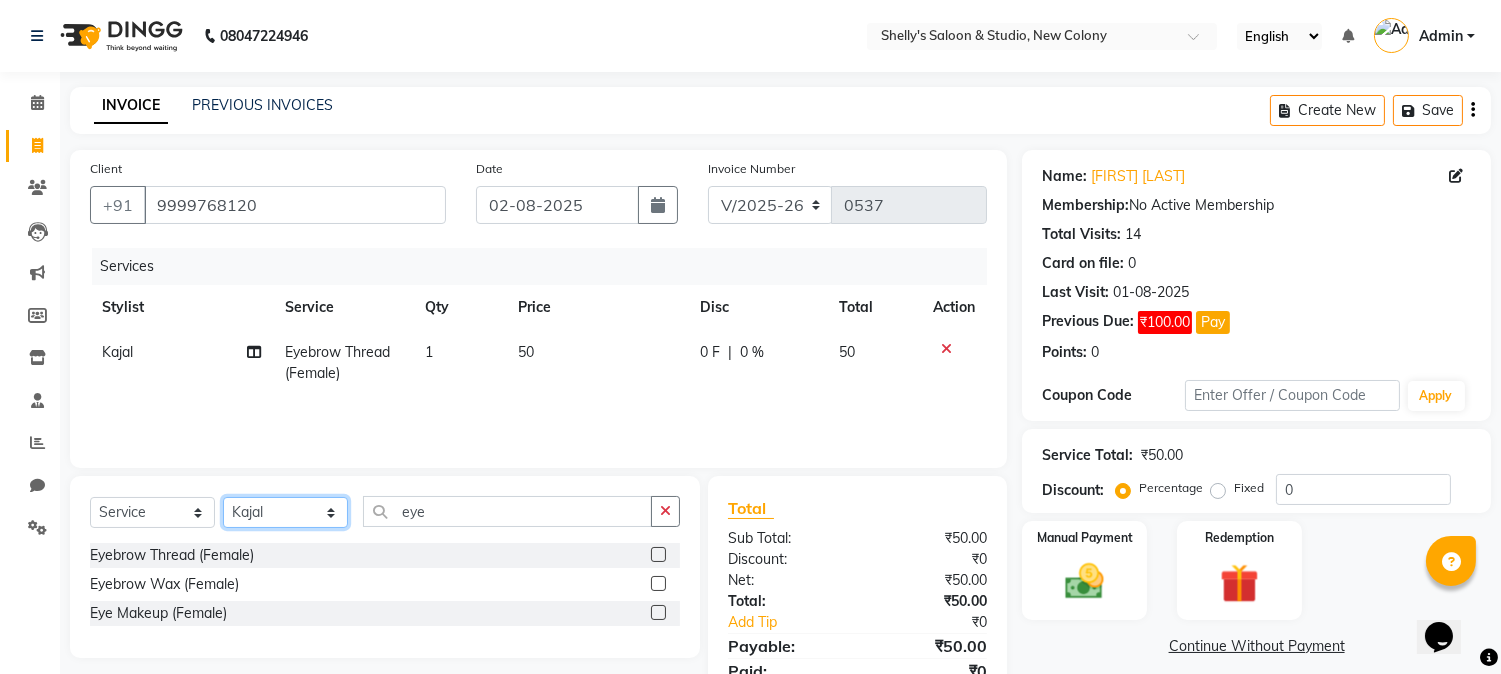 click on "Select Stylist Kajal mansi Pooja Prince Raaj Renu Shelly Shjar" 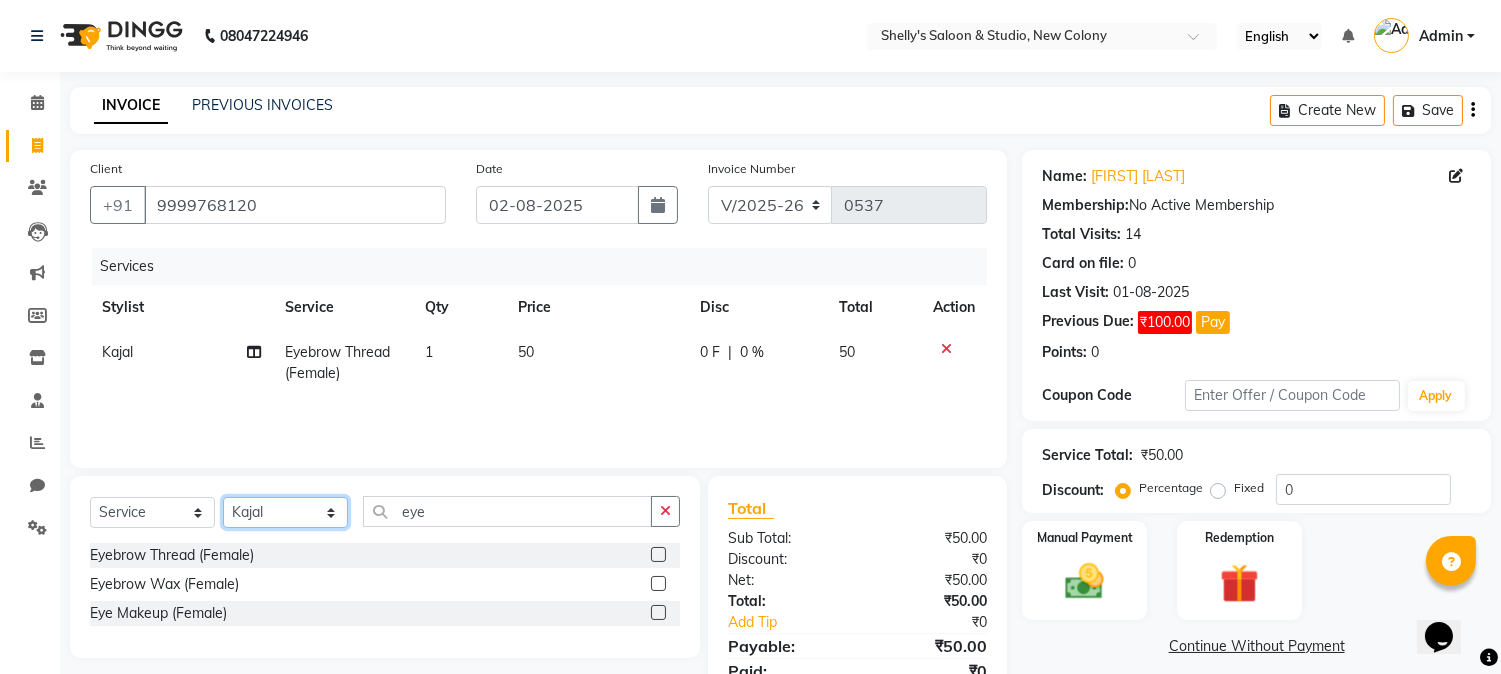 select on "69614" 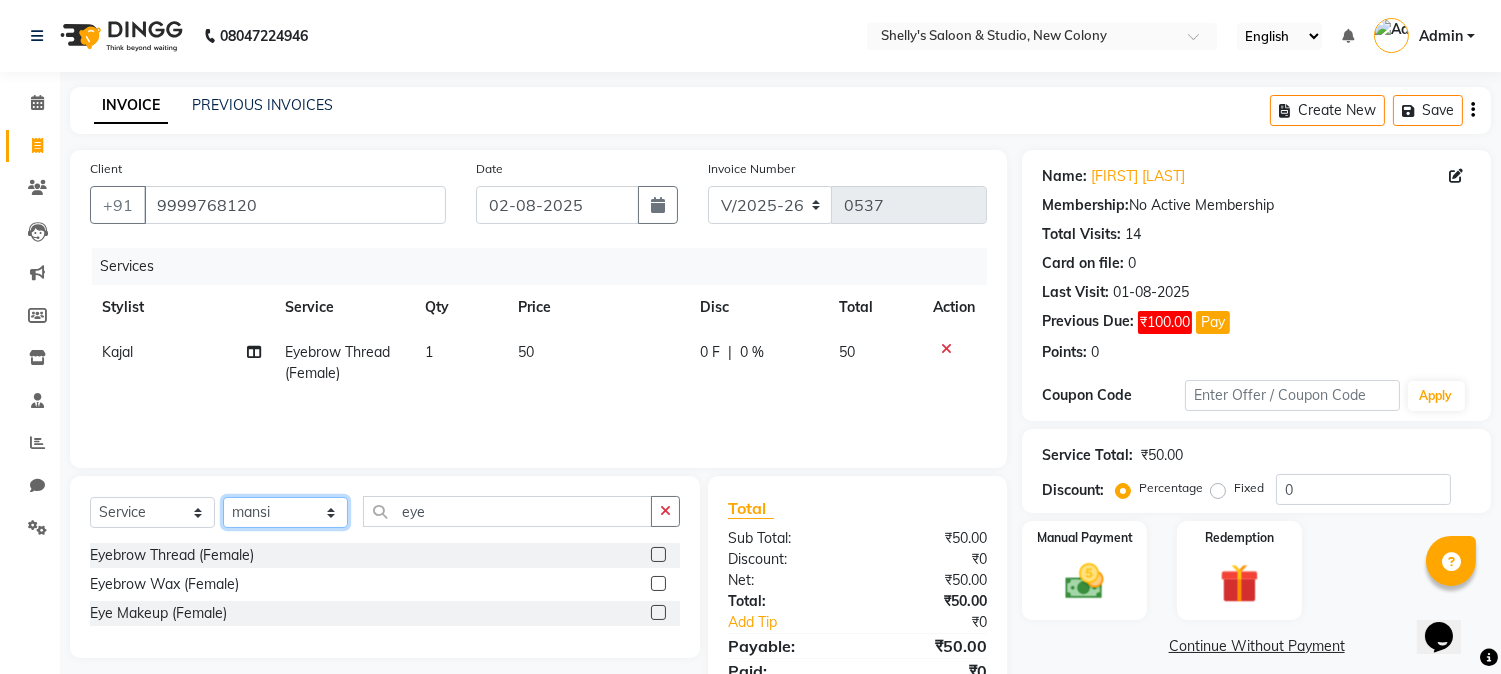click on "Select Stylist Kajal mansi Pooja Prince Raaj Renu Shelly Shjar" 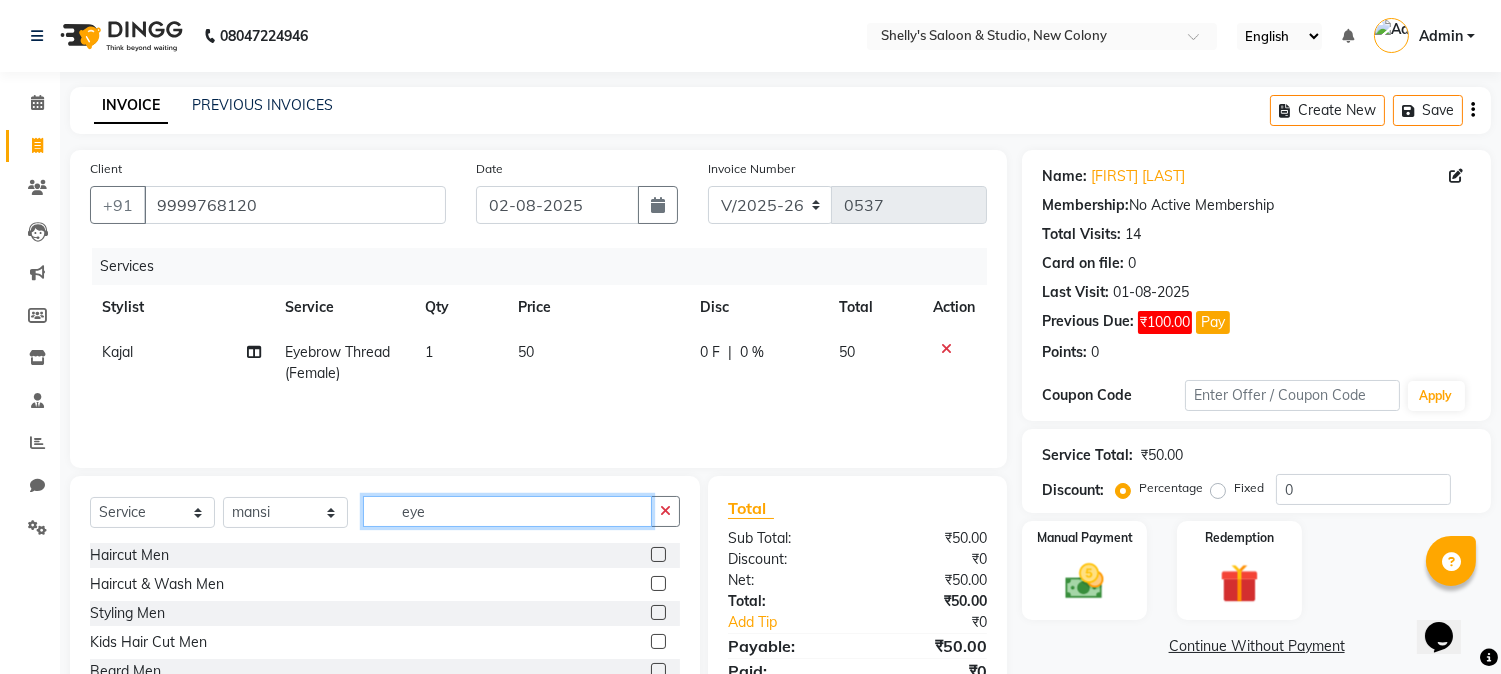 click on "eye" 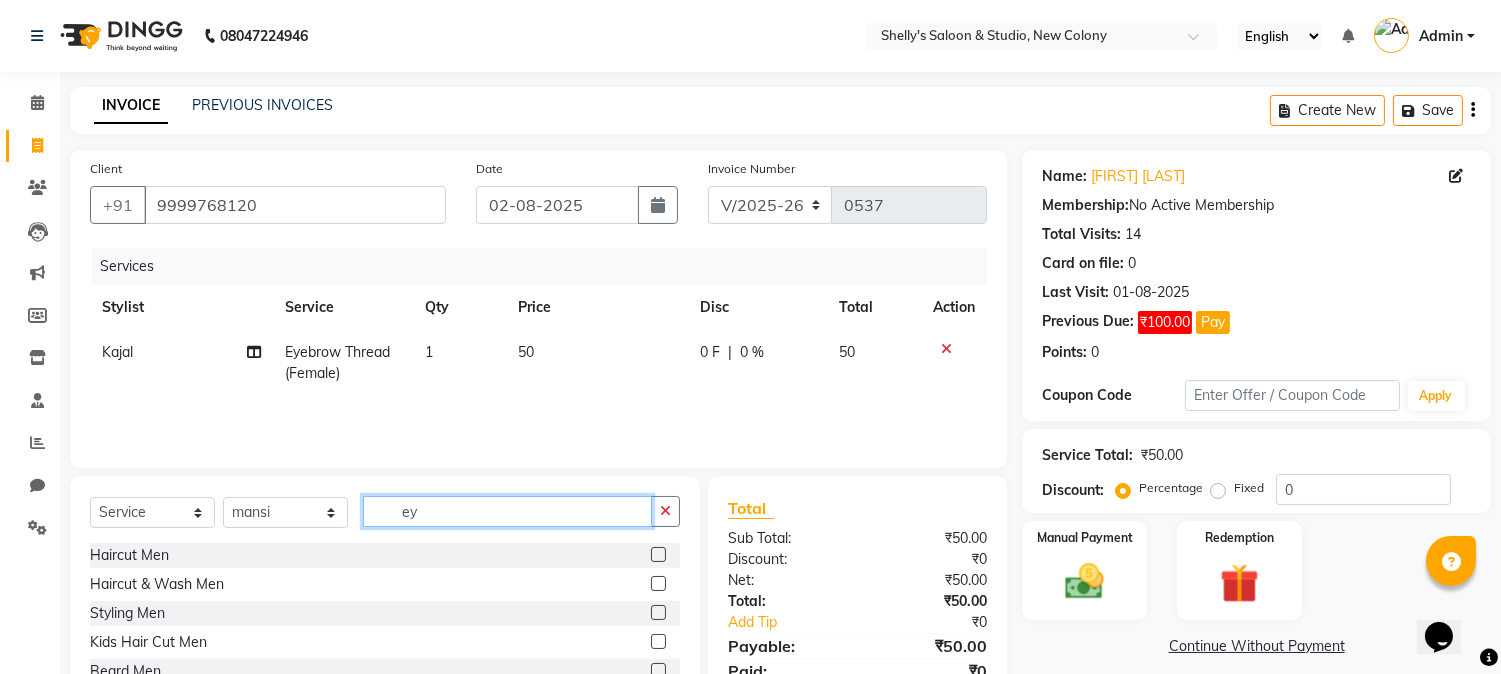 type on "e" 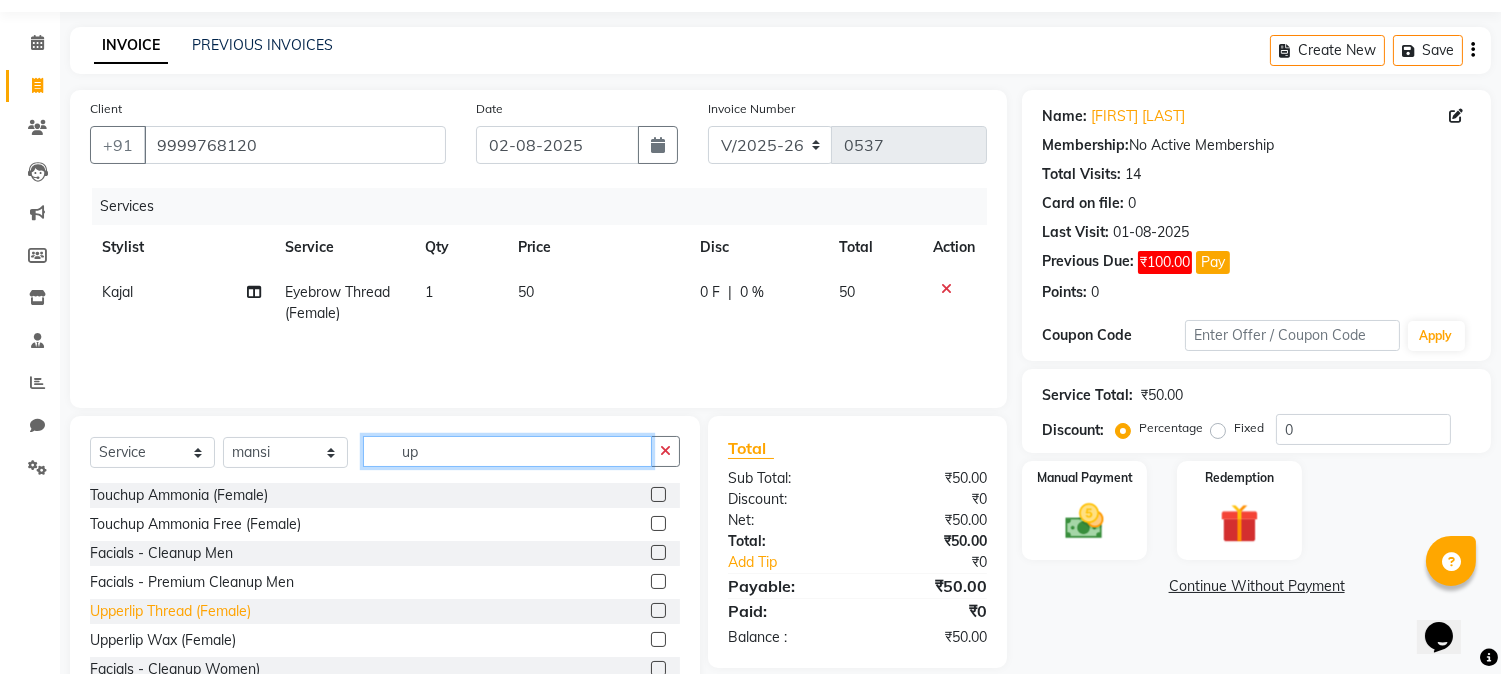 scroll, scrollTop: 111, scrollLeft: 0, axis: vertical 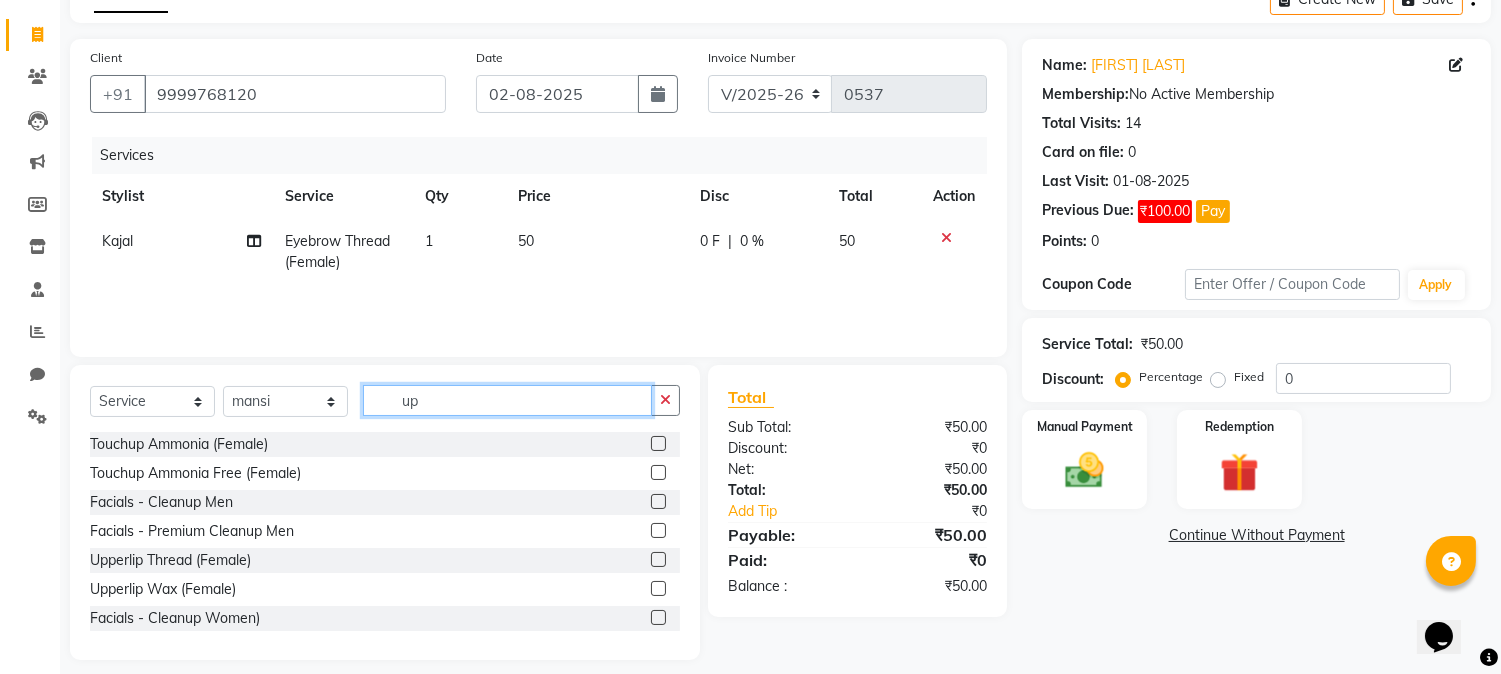 type on "up" 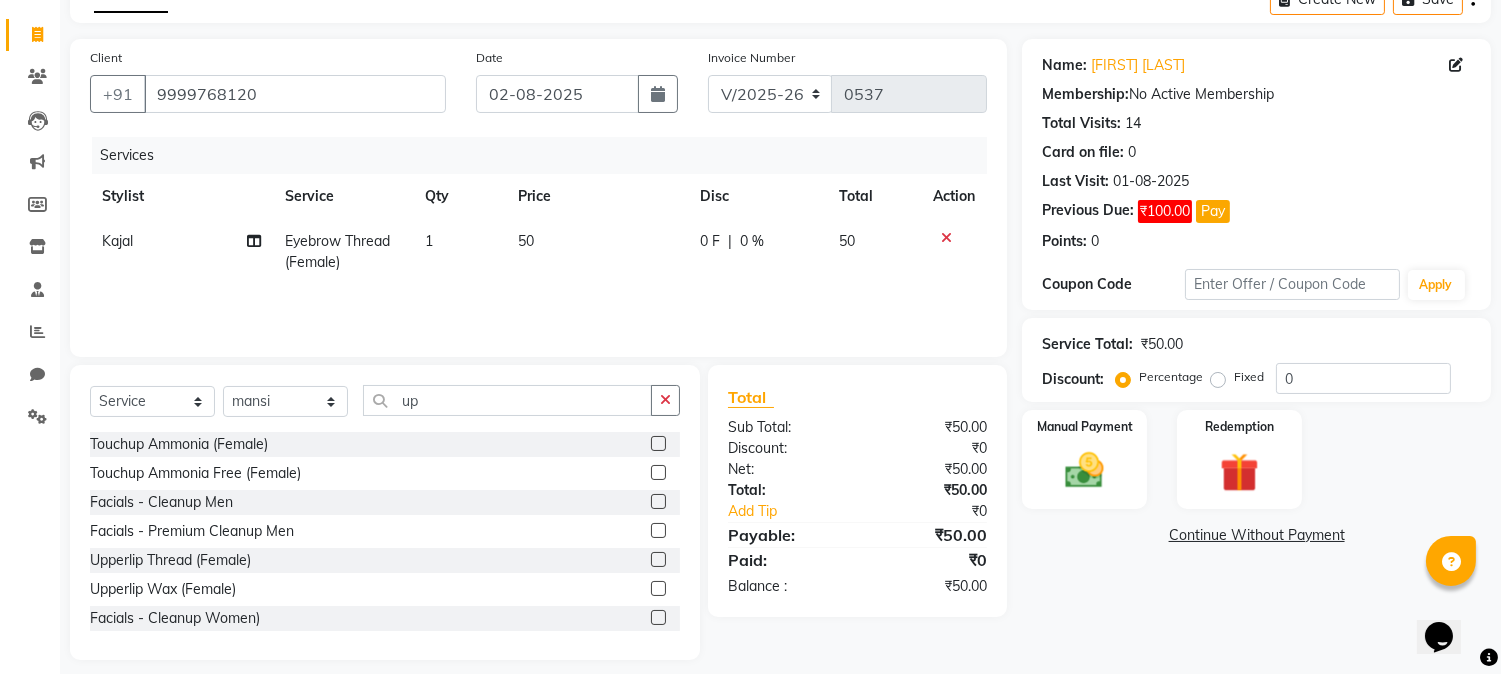 click 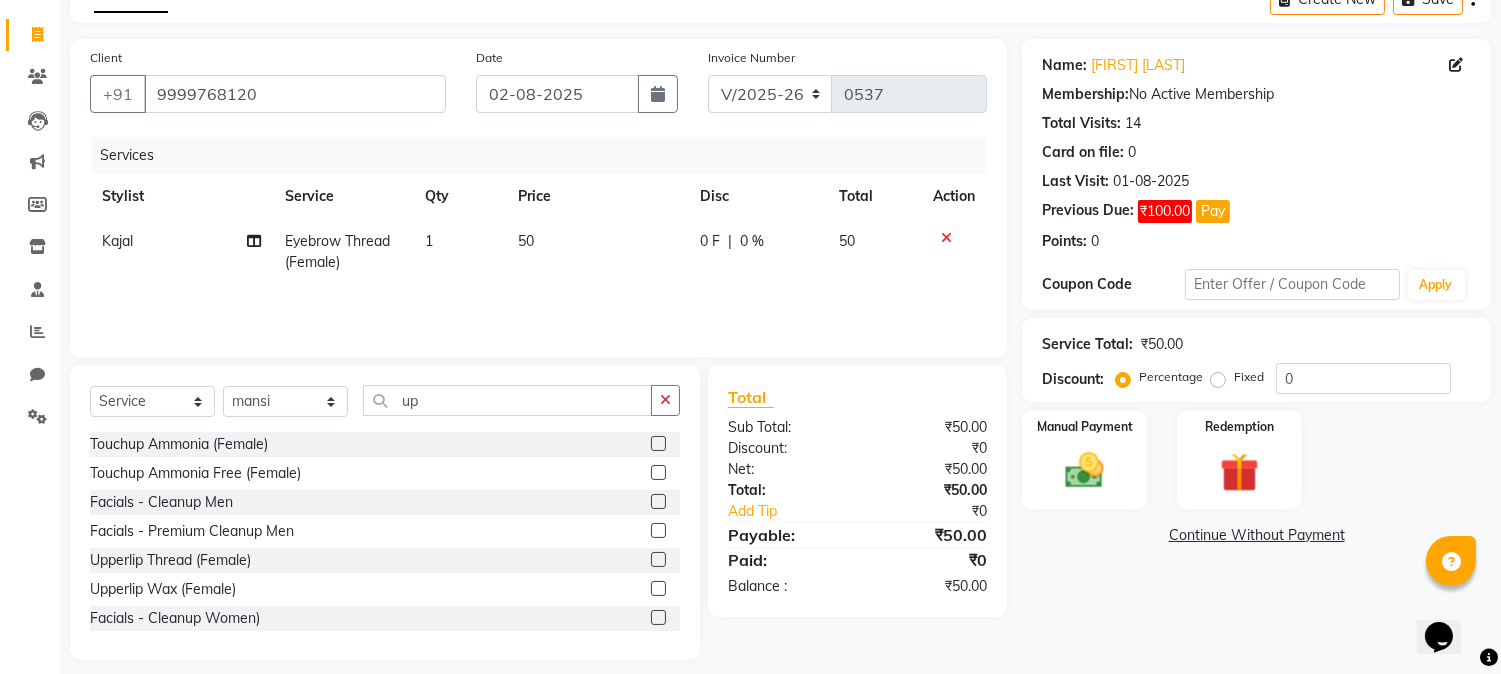 click at bounding box center (657, 560) 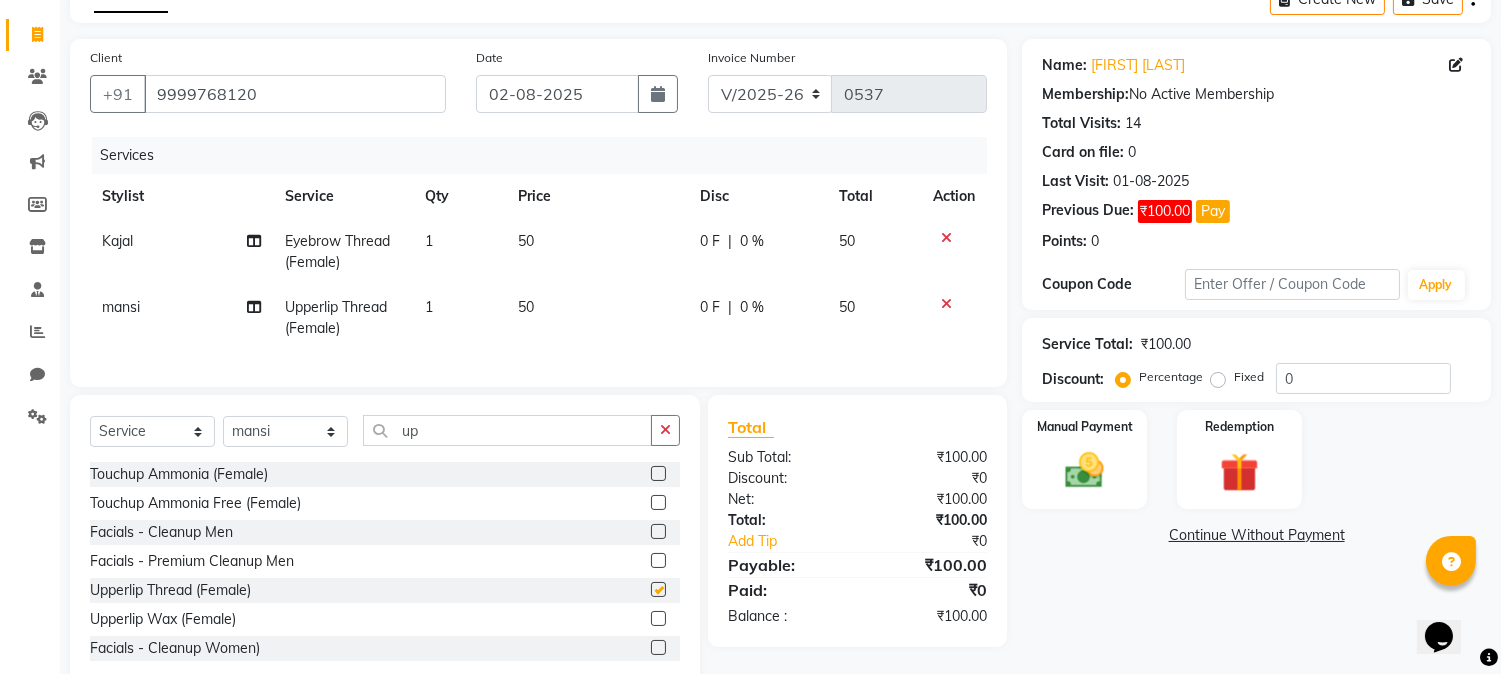 checkbox on "false" 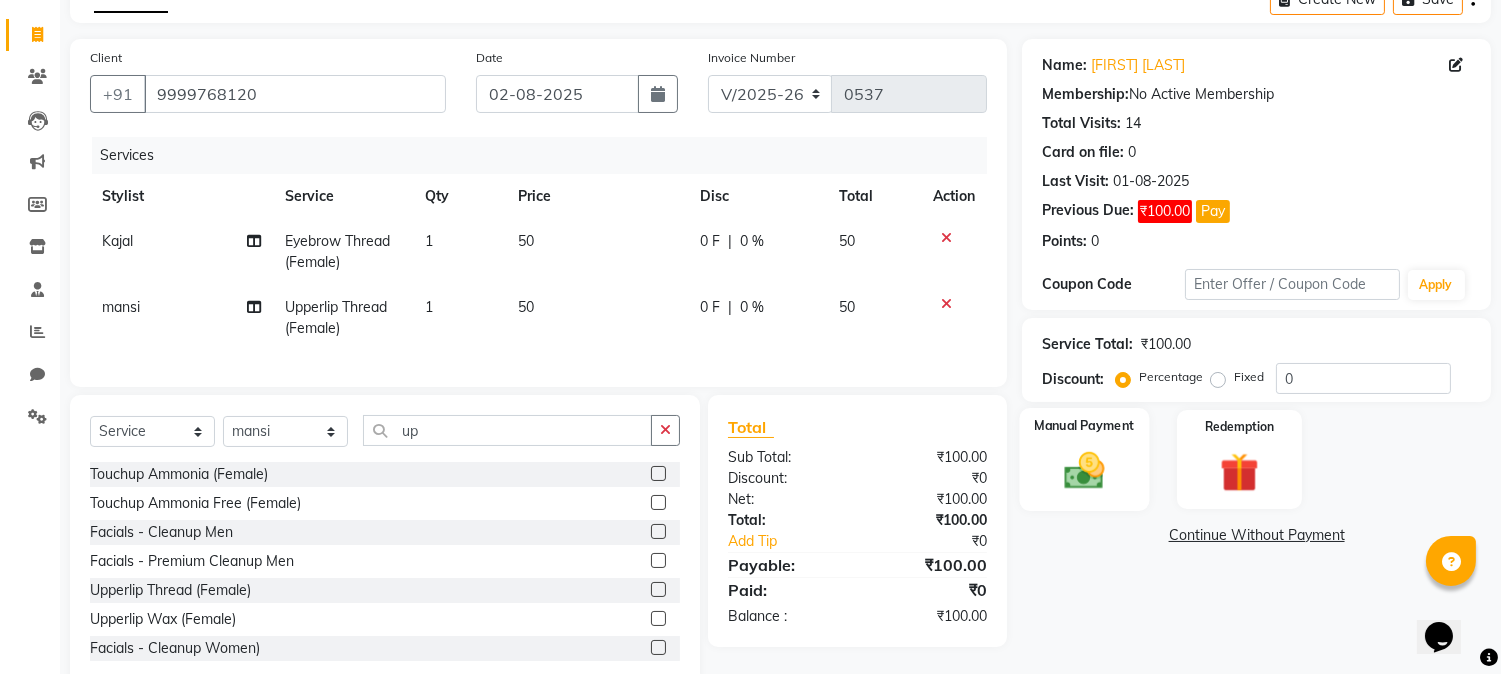 click 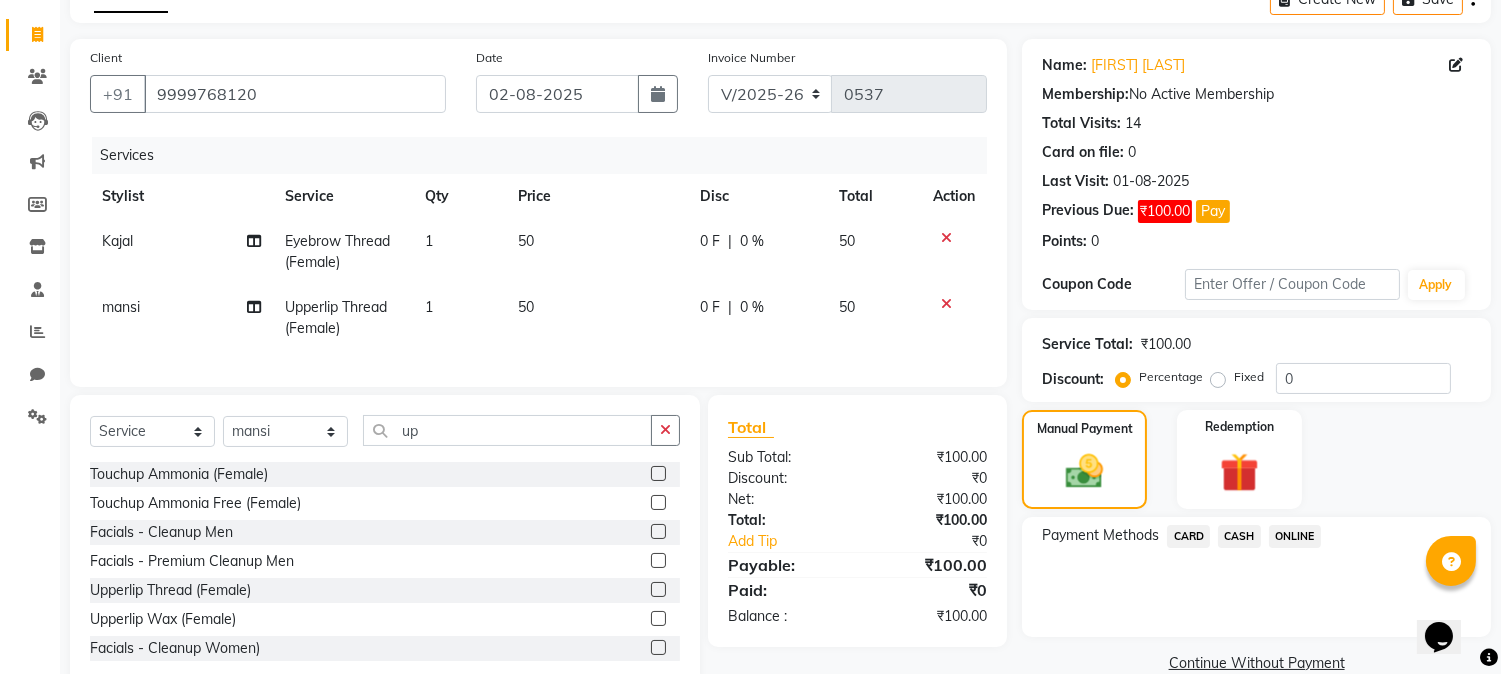 click on "ONLINE" 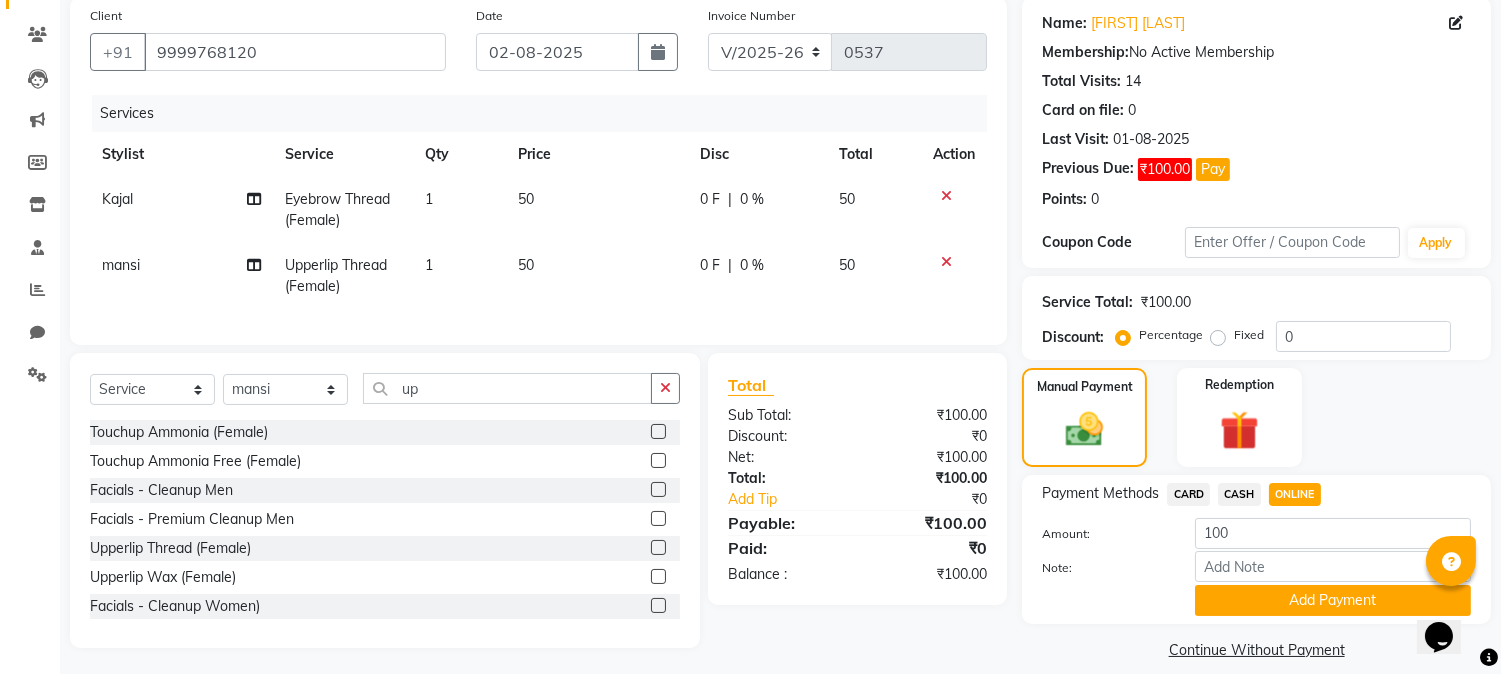scroll, scrollTop: 173, scrollLeft: 0, axis: vertical 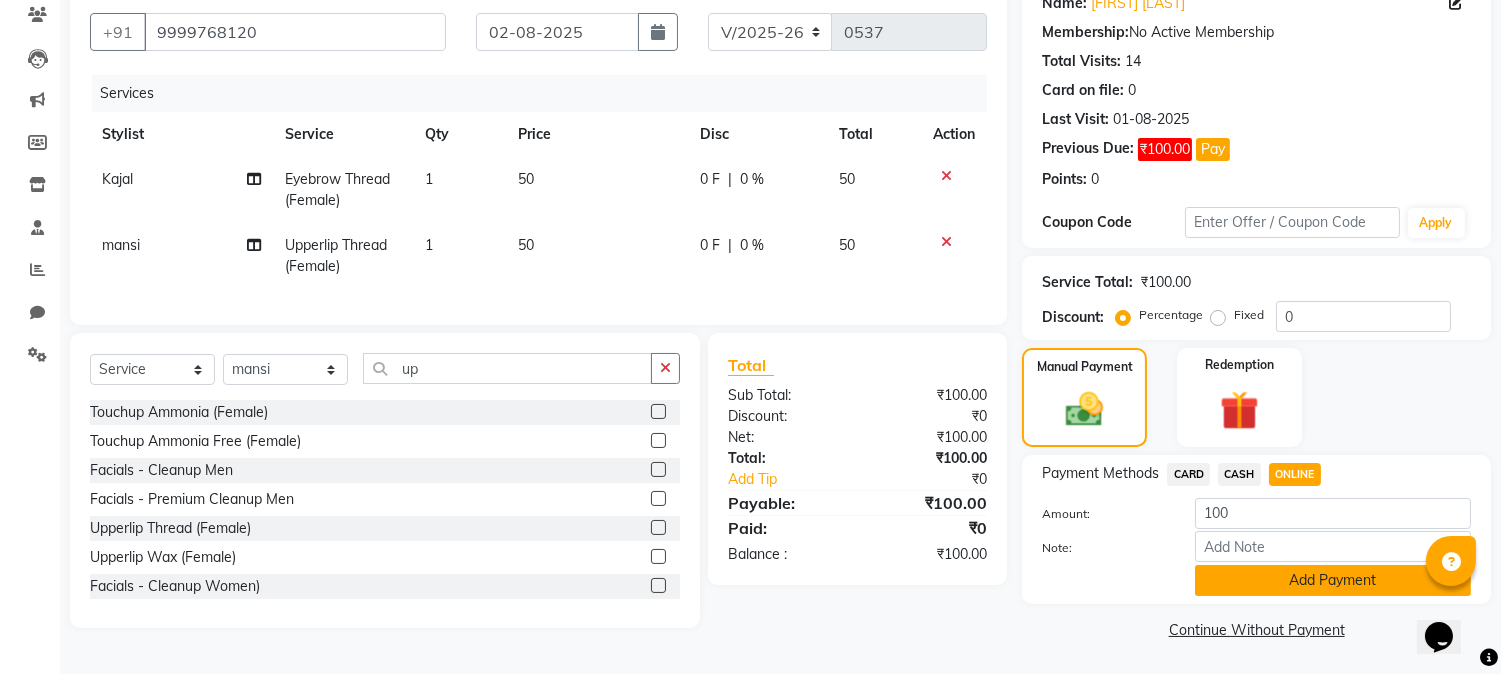 click on "Add Payment" 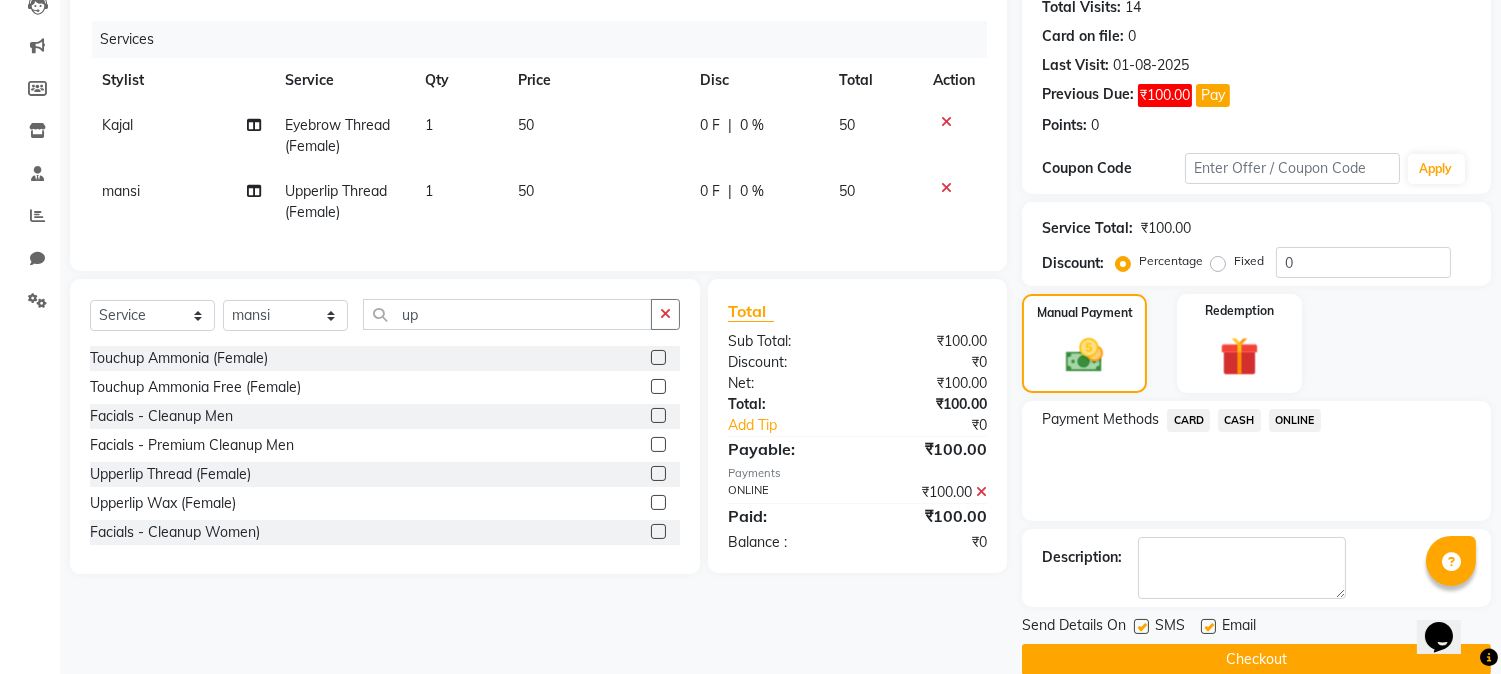scroll, scrollTop: 257, scrollLeft: 0, axis: vertical 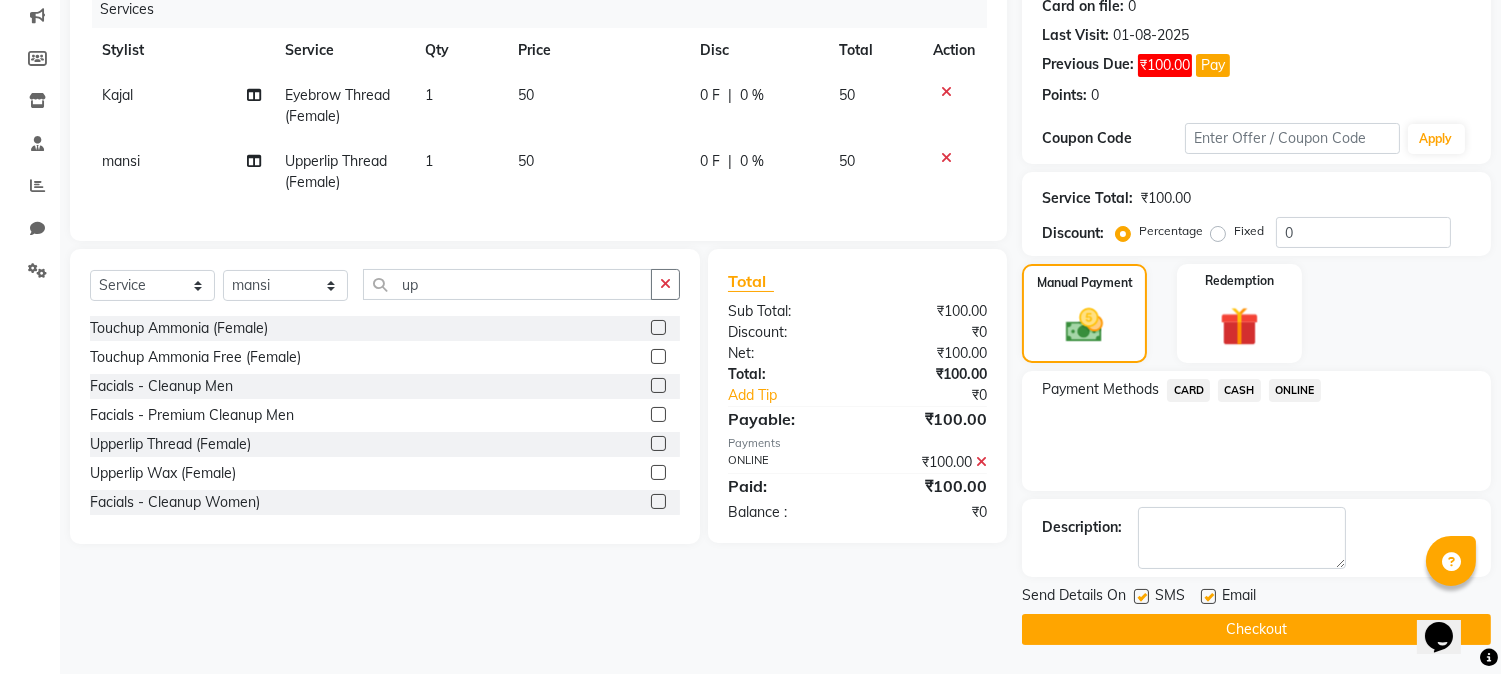 click on "Checkout" 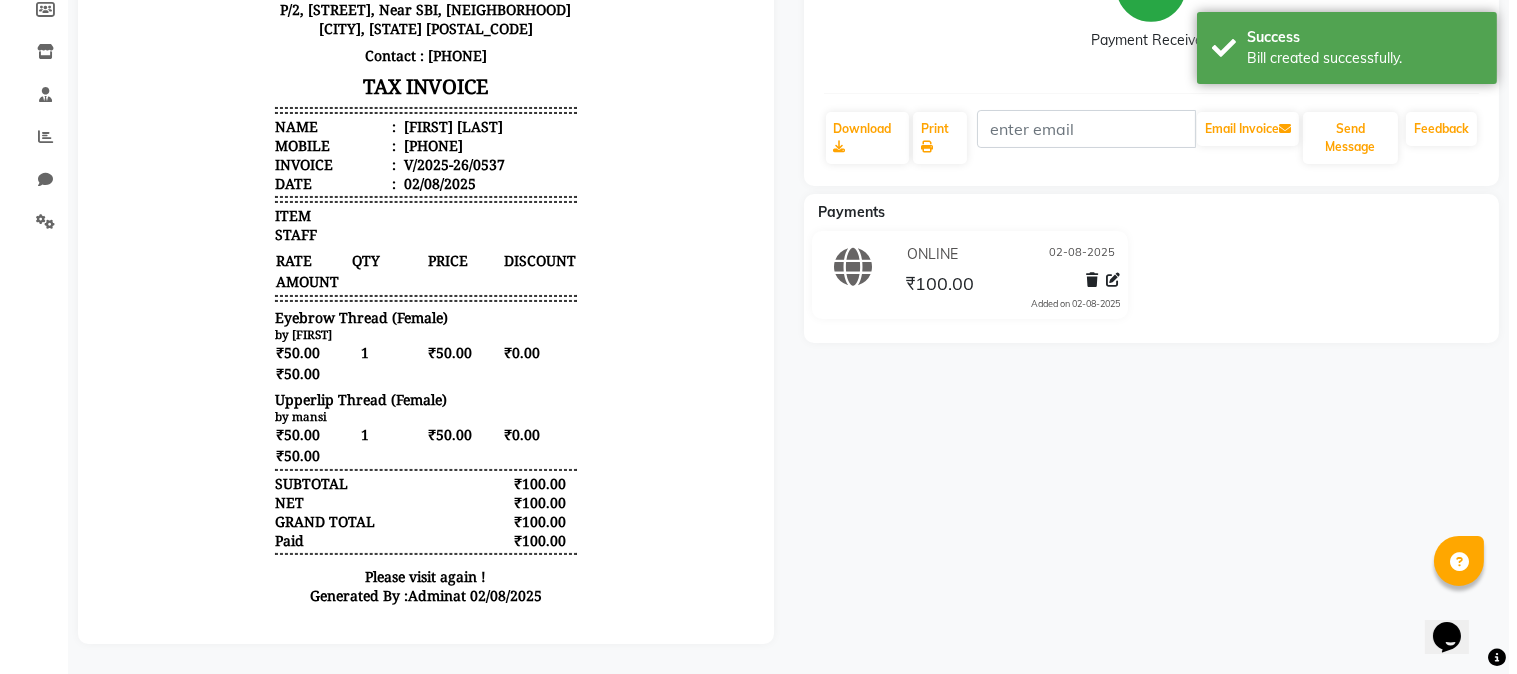 scroll, scrollTop: 0, scrollLeft: 0, axis: both 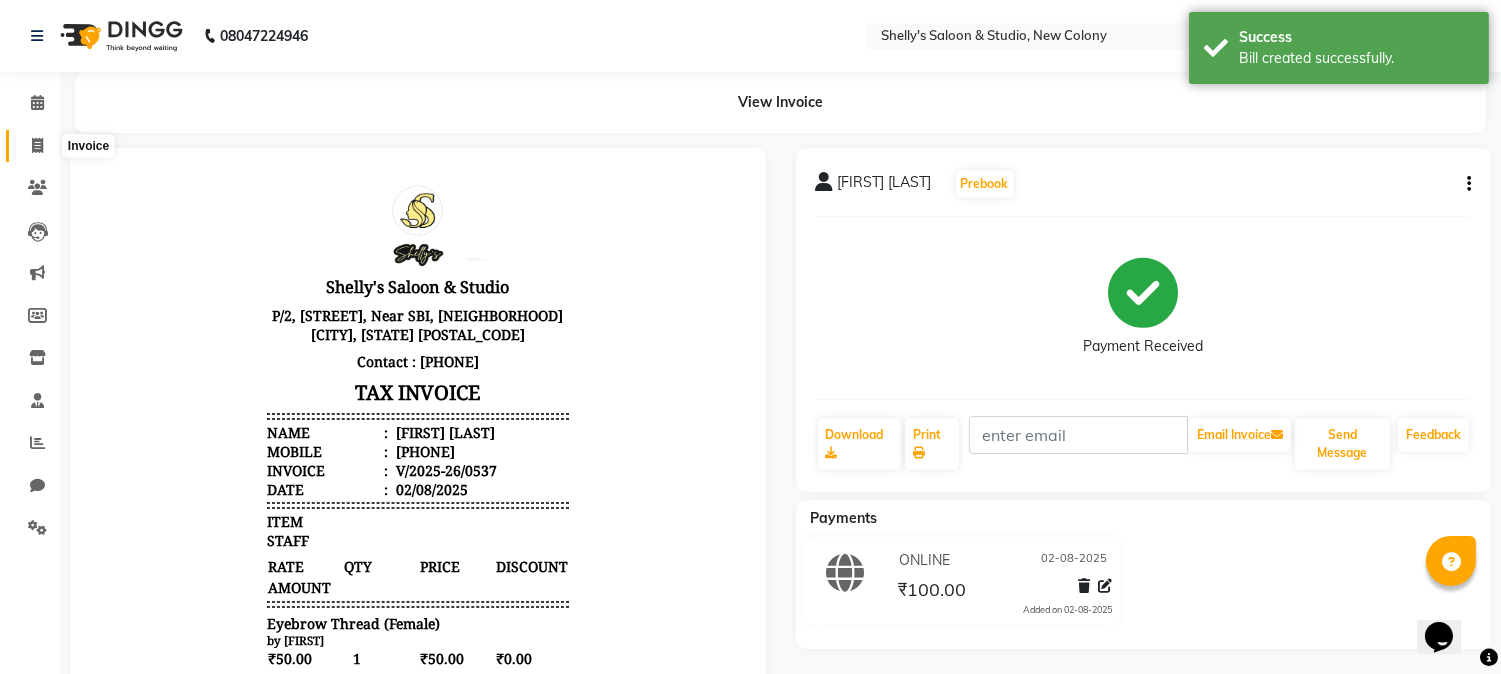 click 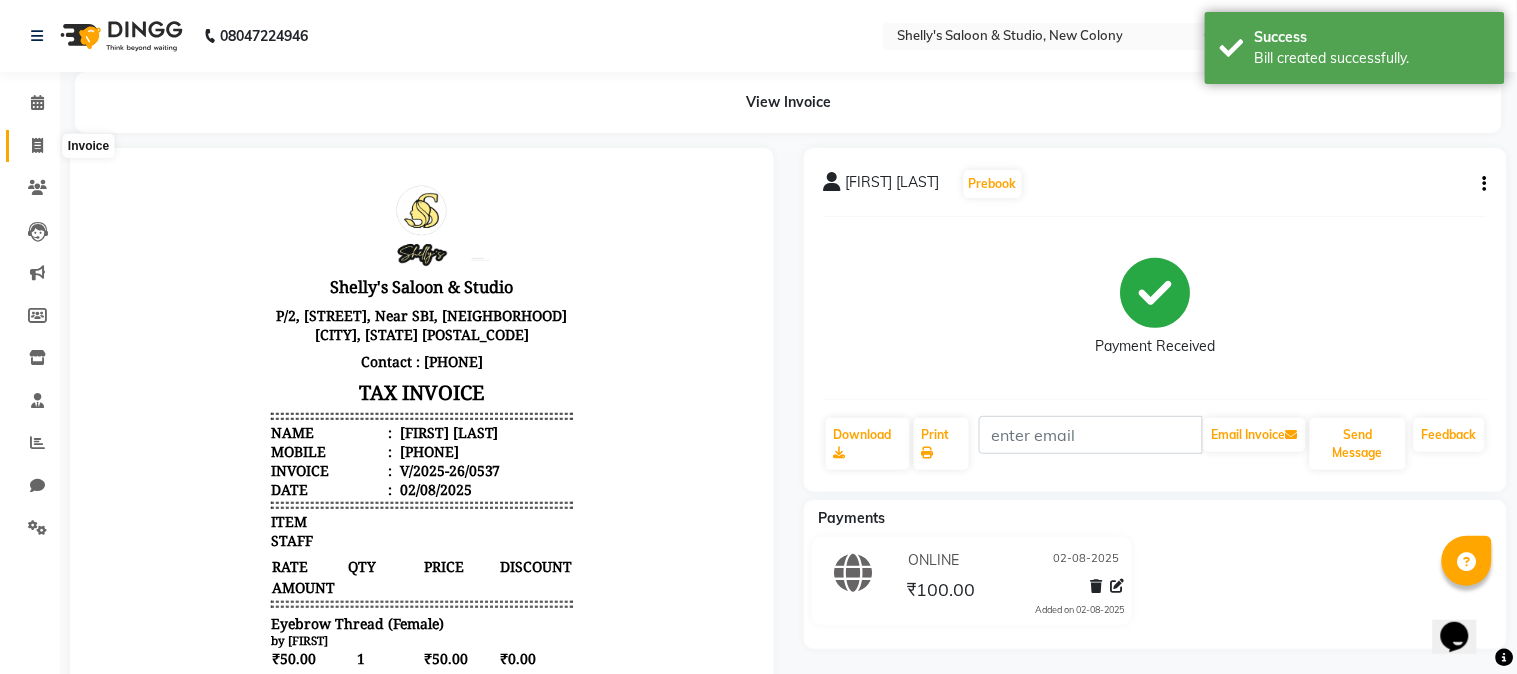 select on "7536" 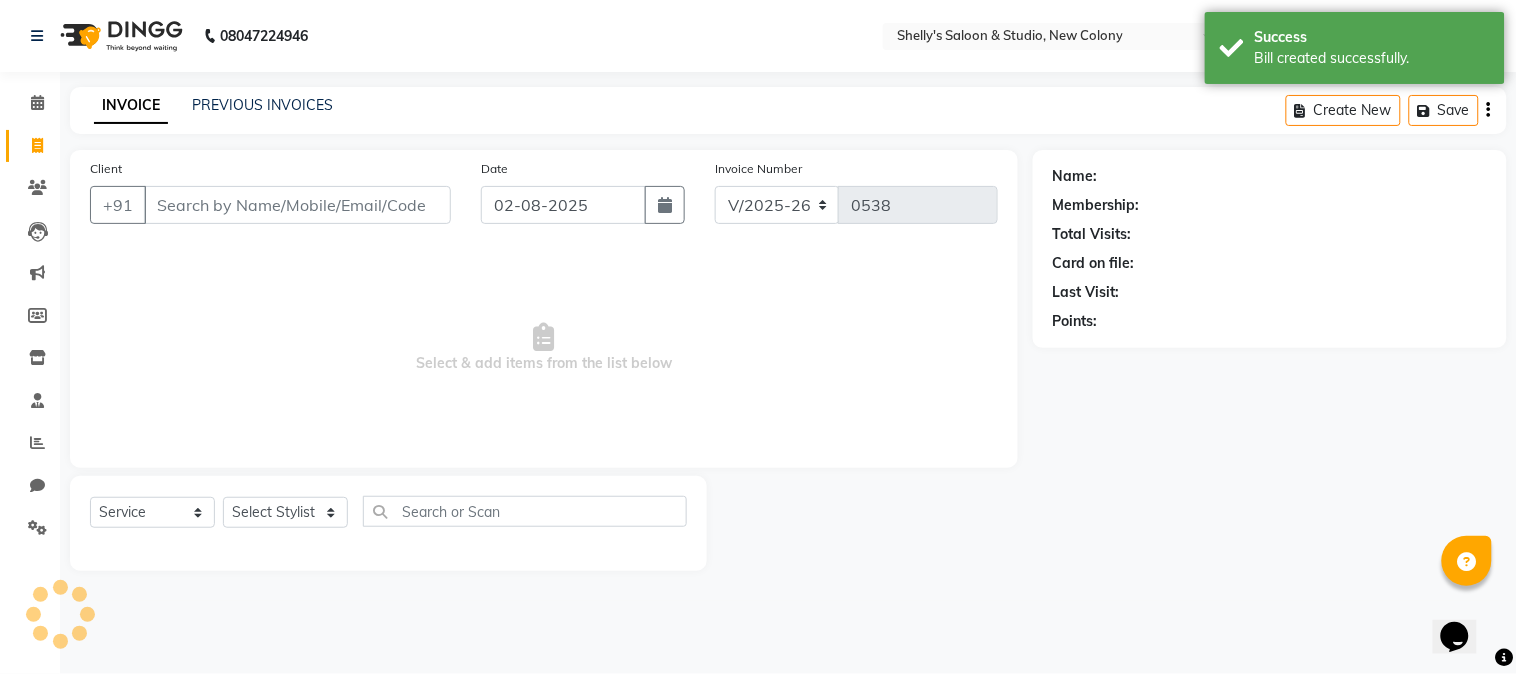 click 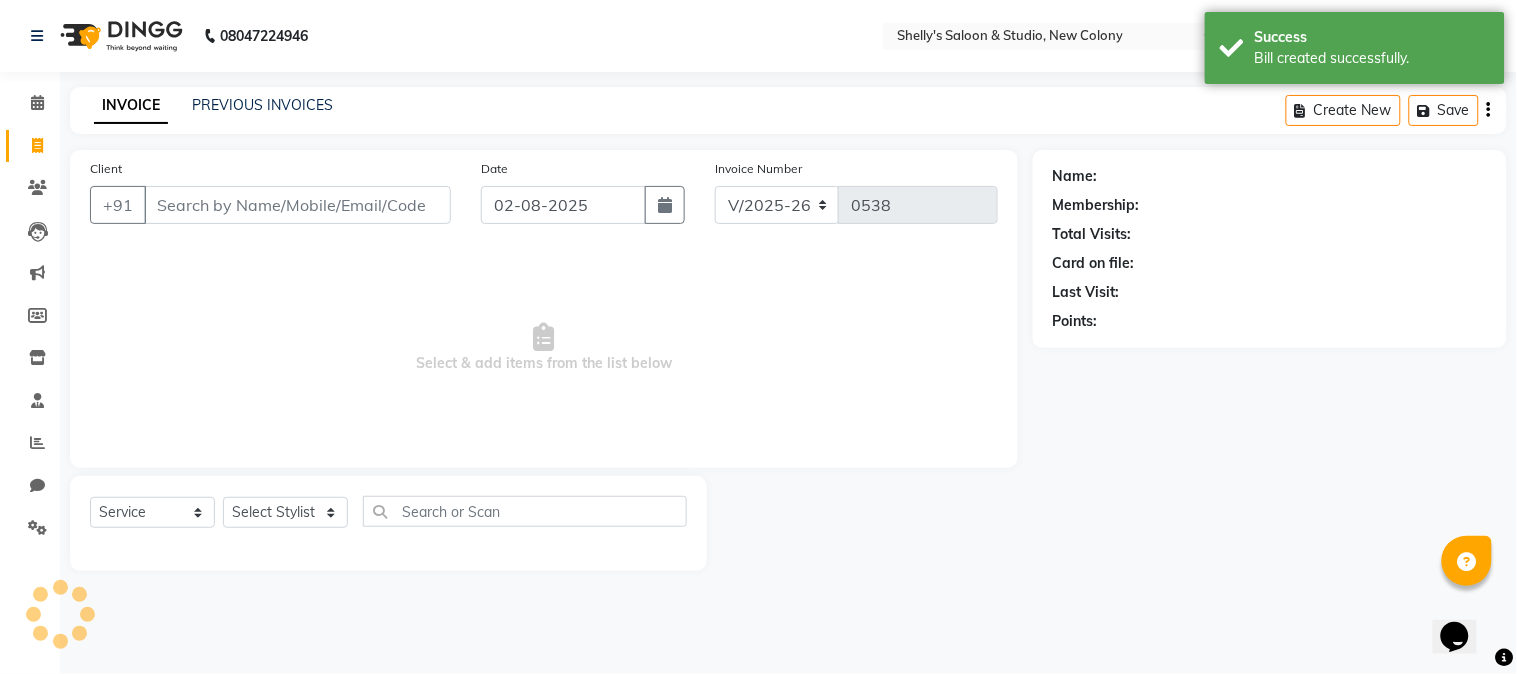 select on "7536" 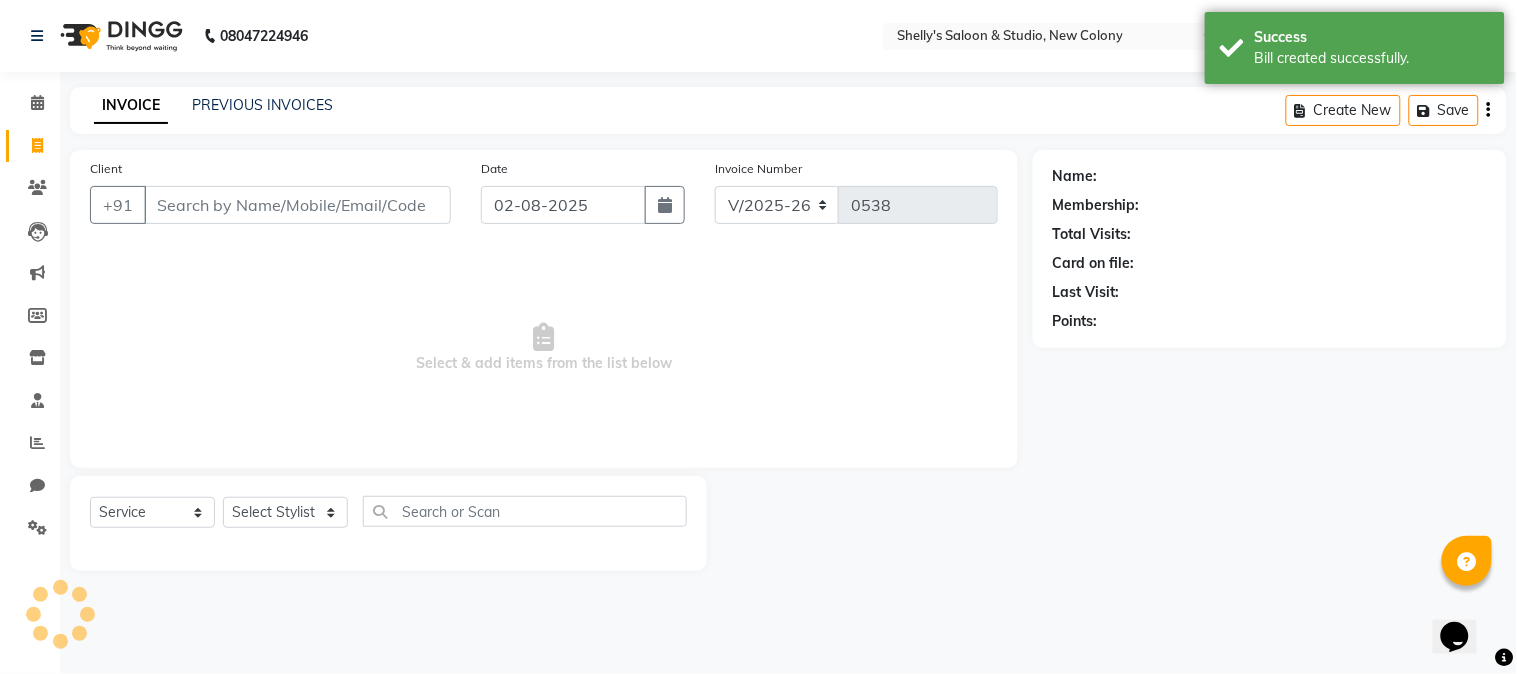 select on "service" 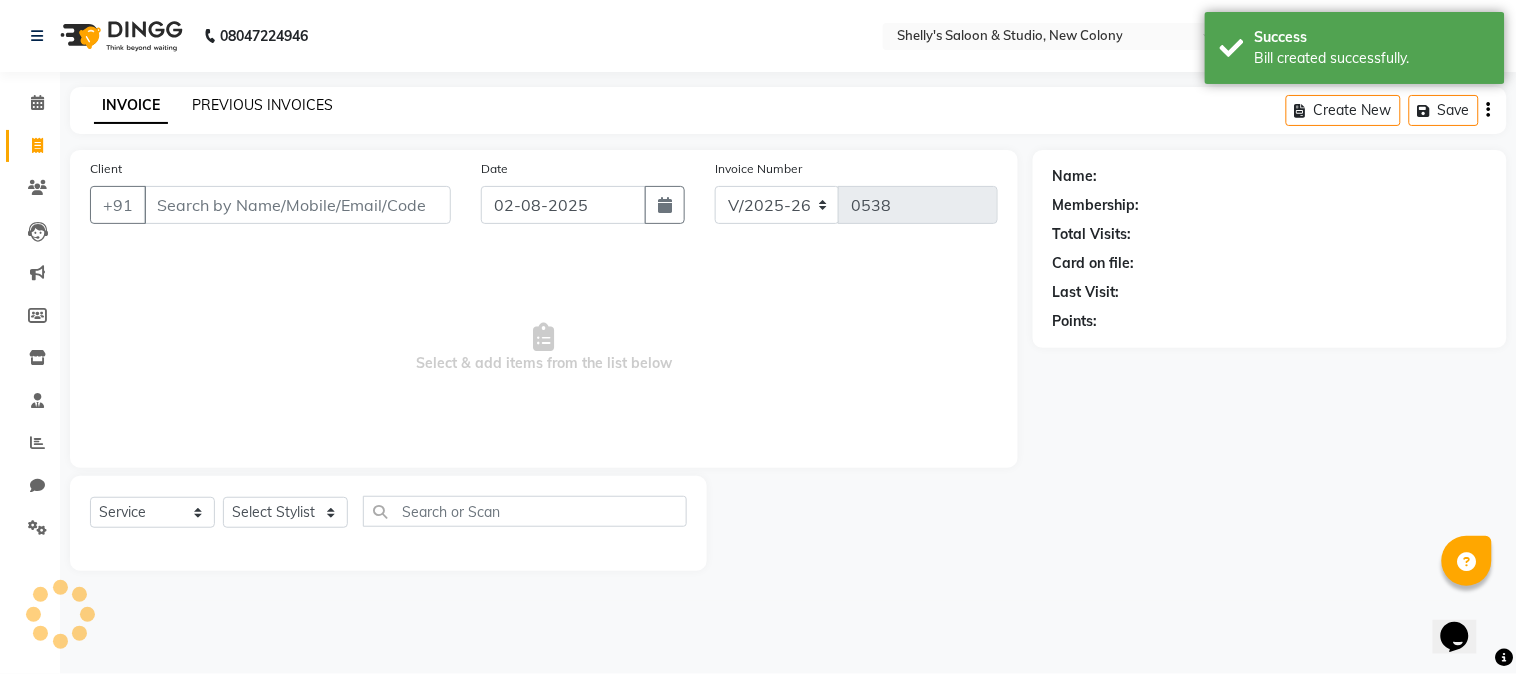 click on "PREVIOUS INVOICES" 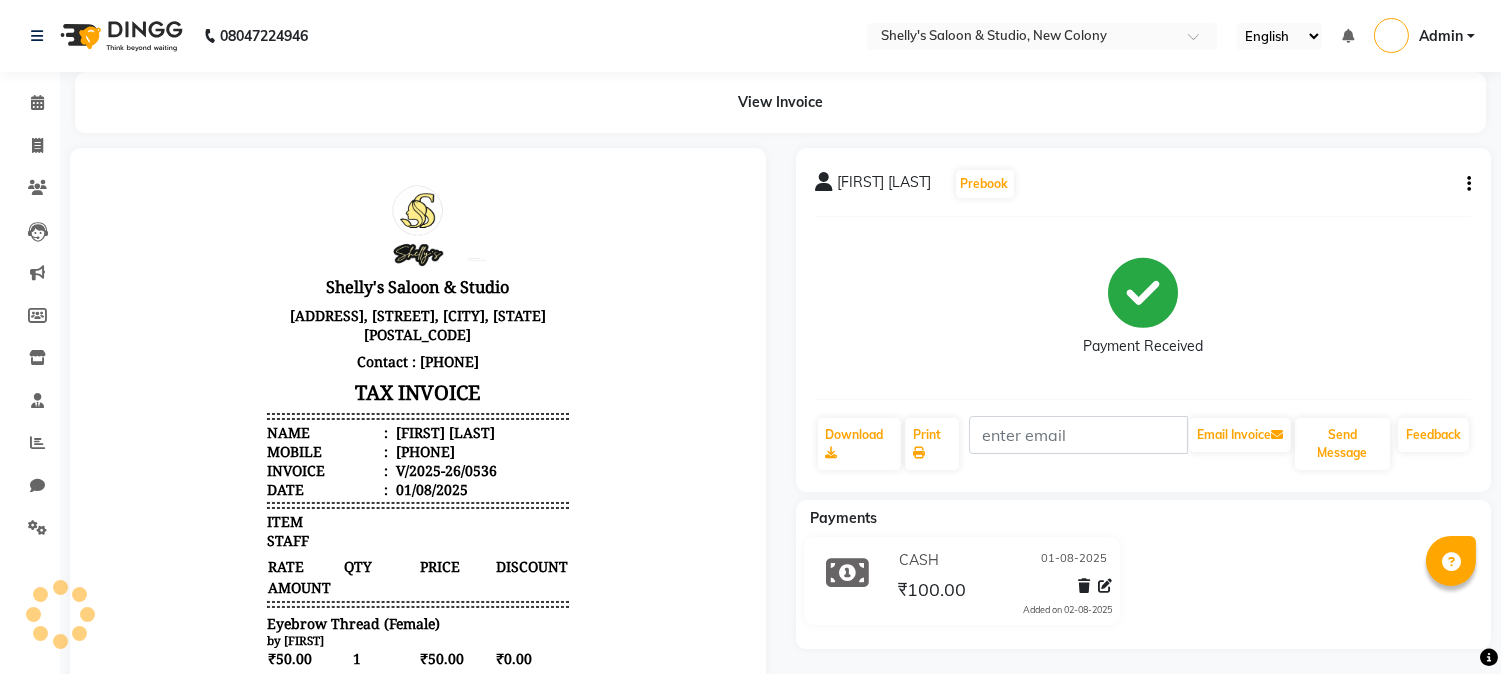 scroll, scrollTop: 0, scrollLeft: 0, axis: both 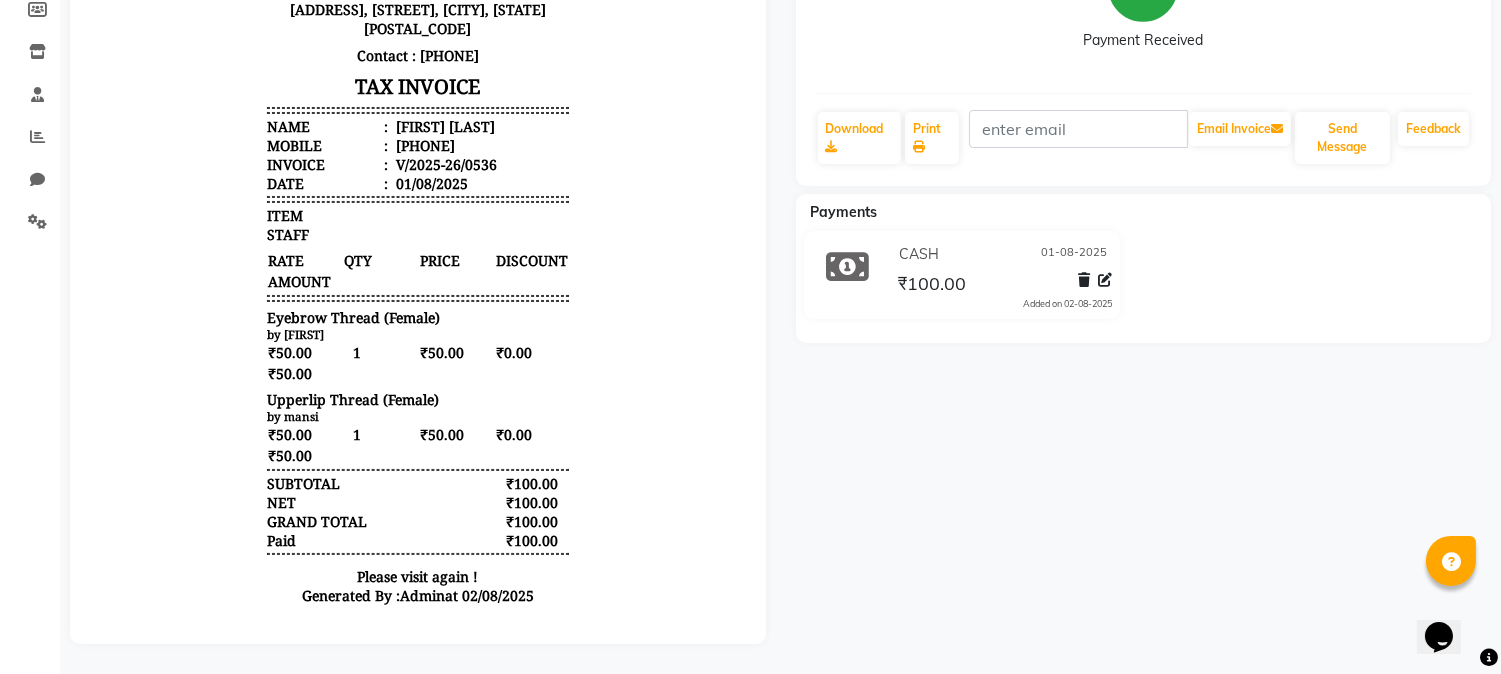 click 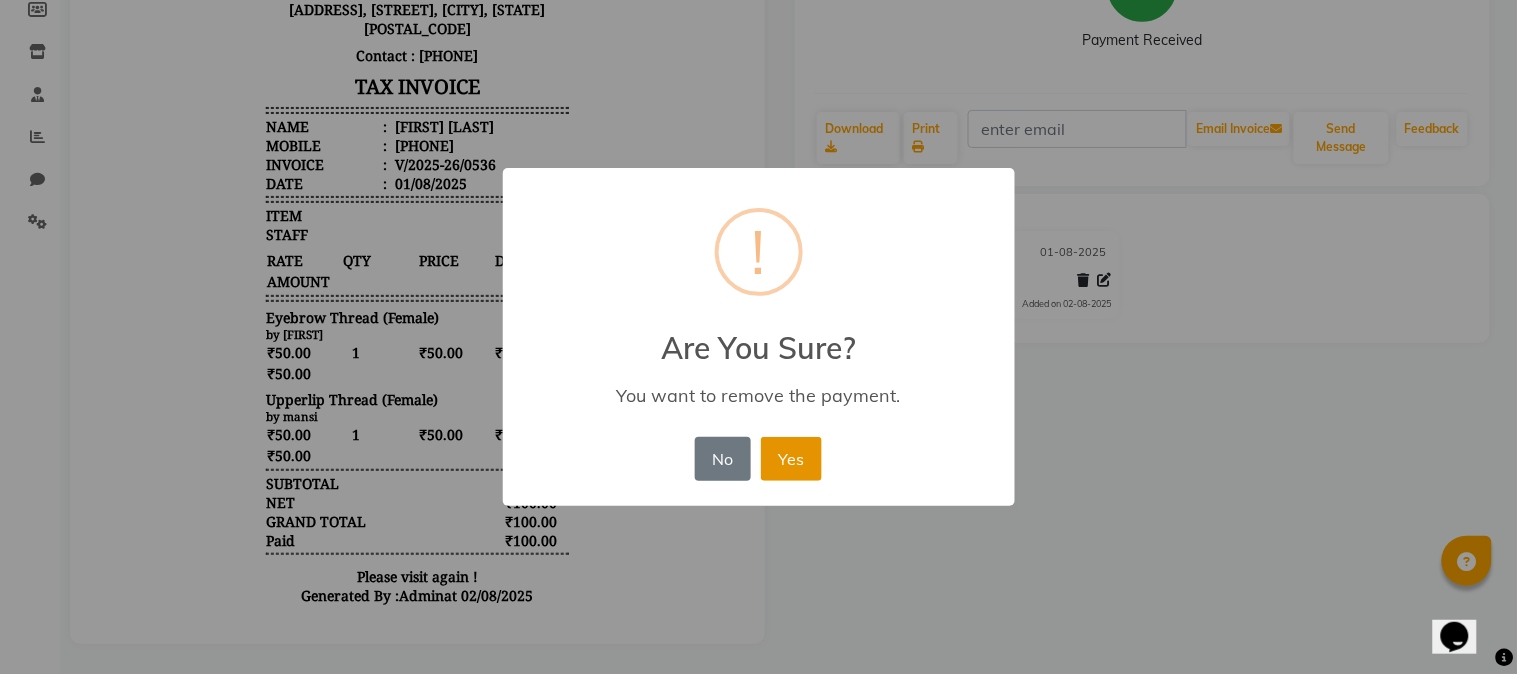 click on "Yes" at bounding box center (791, 459) 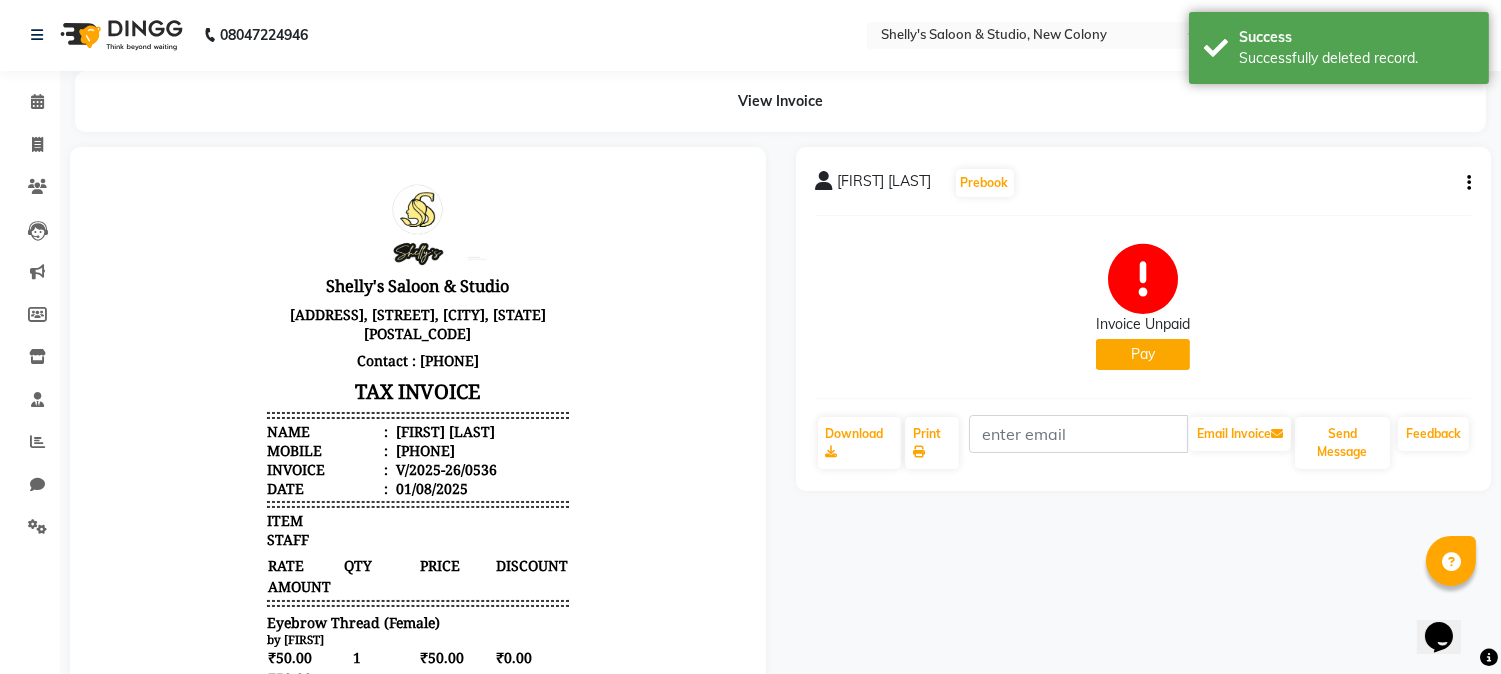 scroll, scrollTop: 0, scrollLeft: 0, axis: both 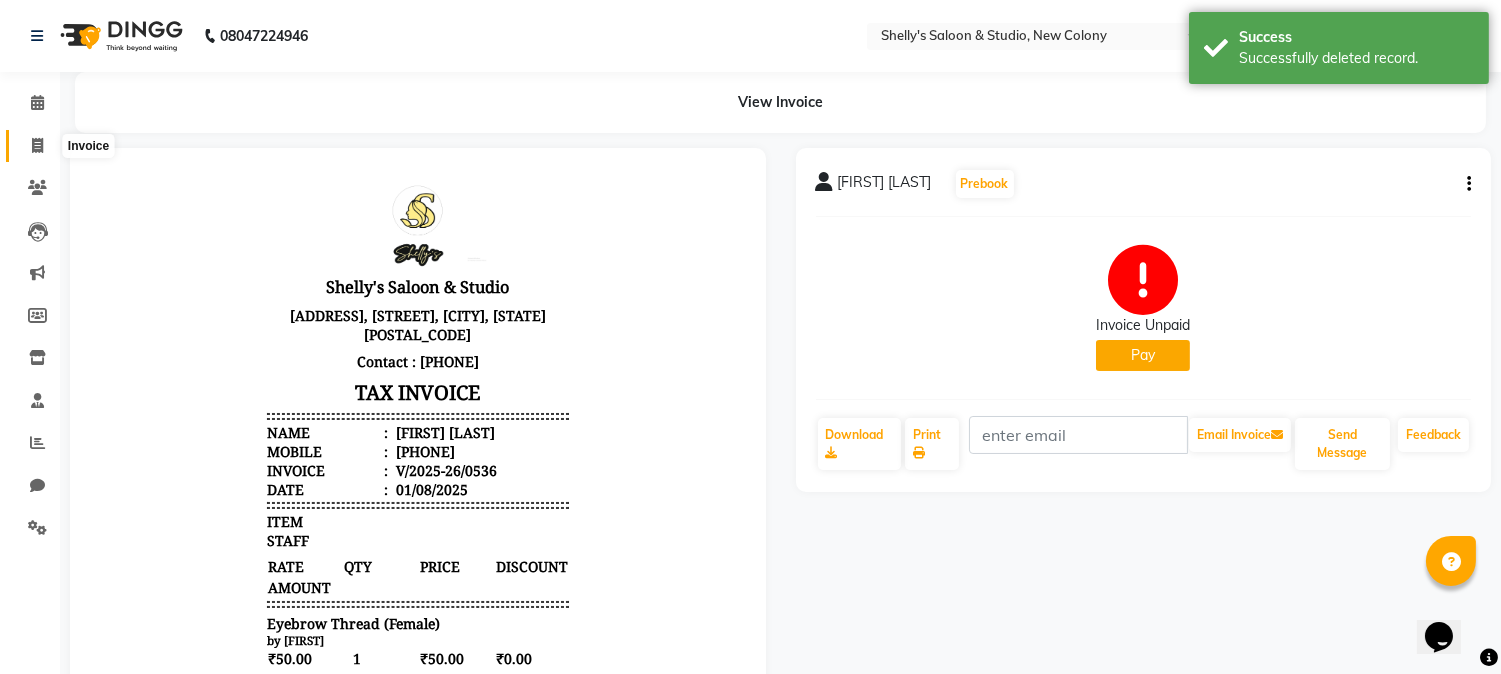 click 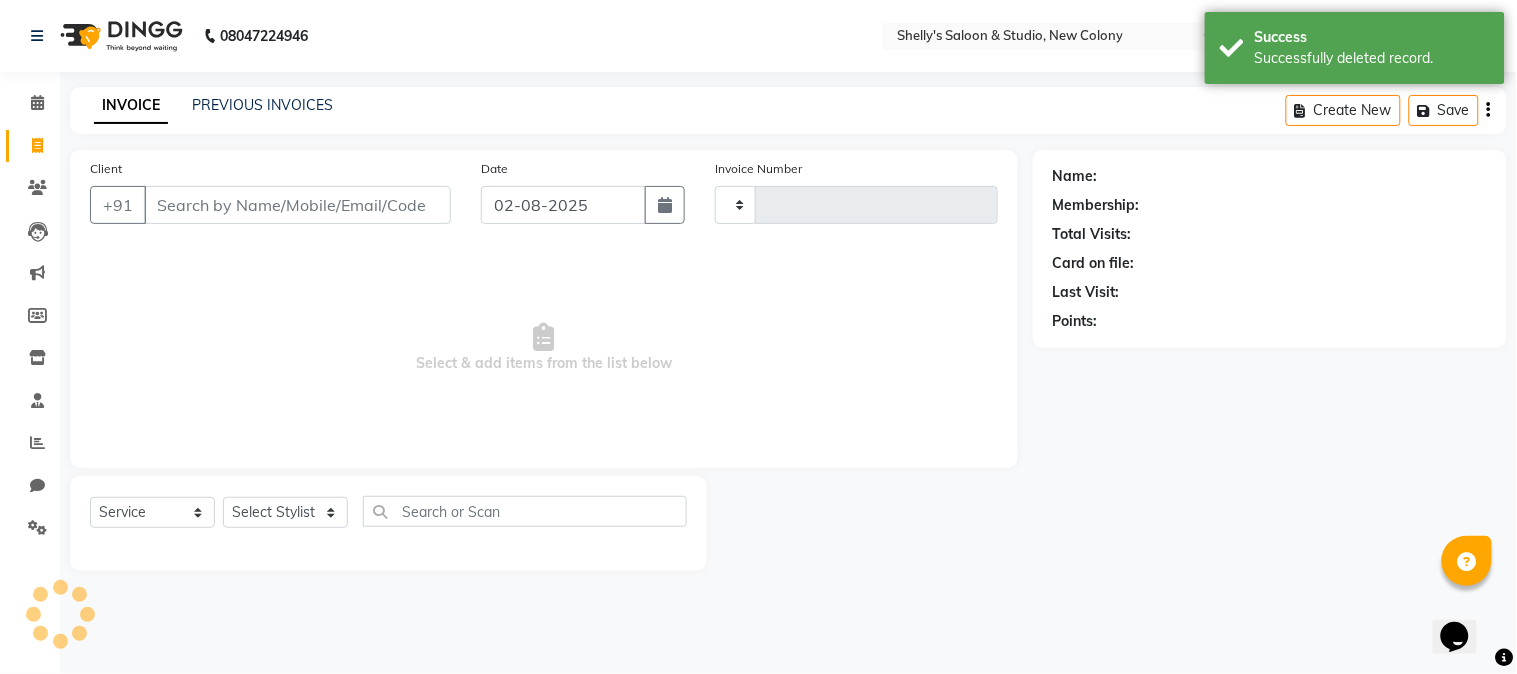 type on "0537" 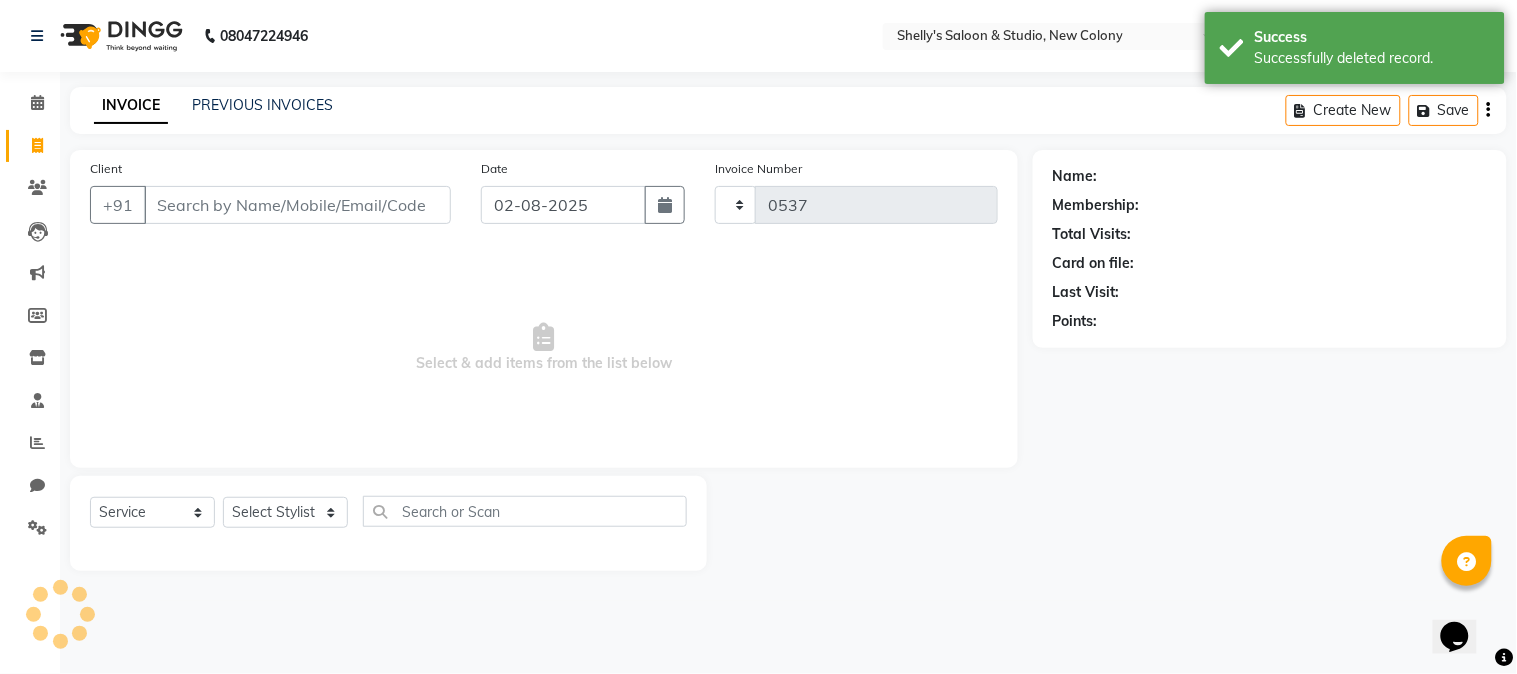 select on "7536" 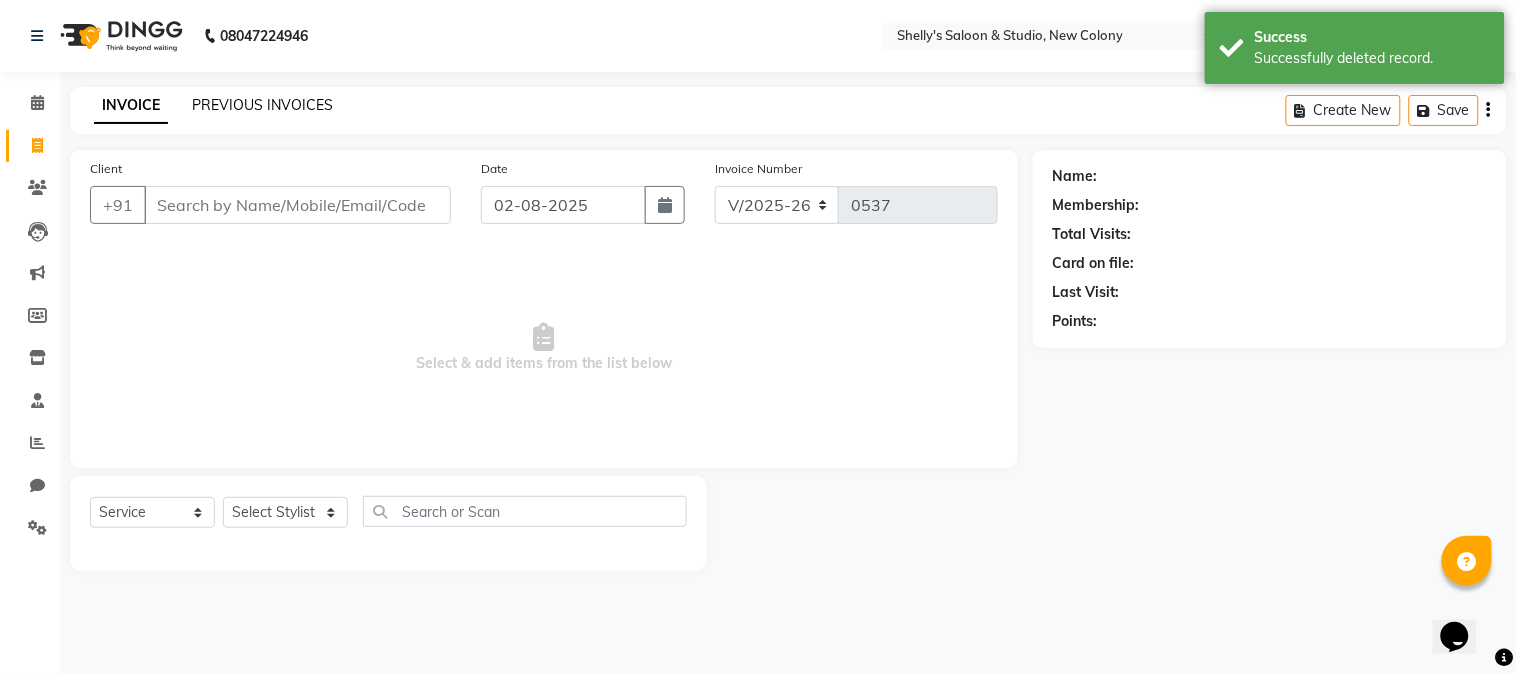 click on "PREVIOUS INVOICES" 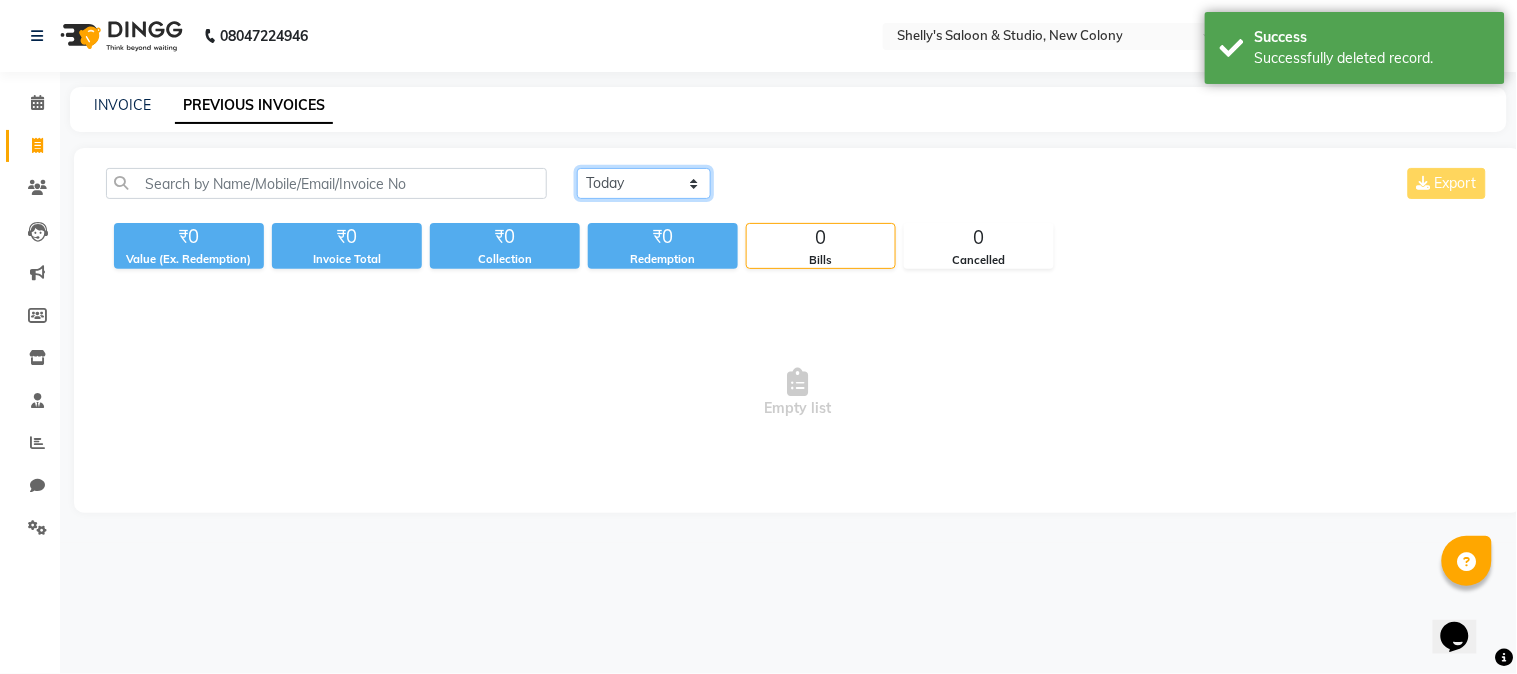 click on "Today Yesterday Custom Range" 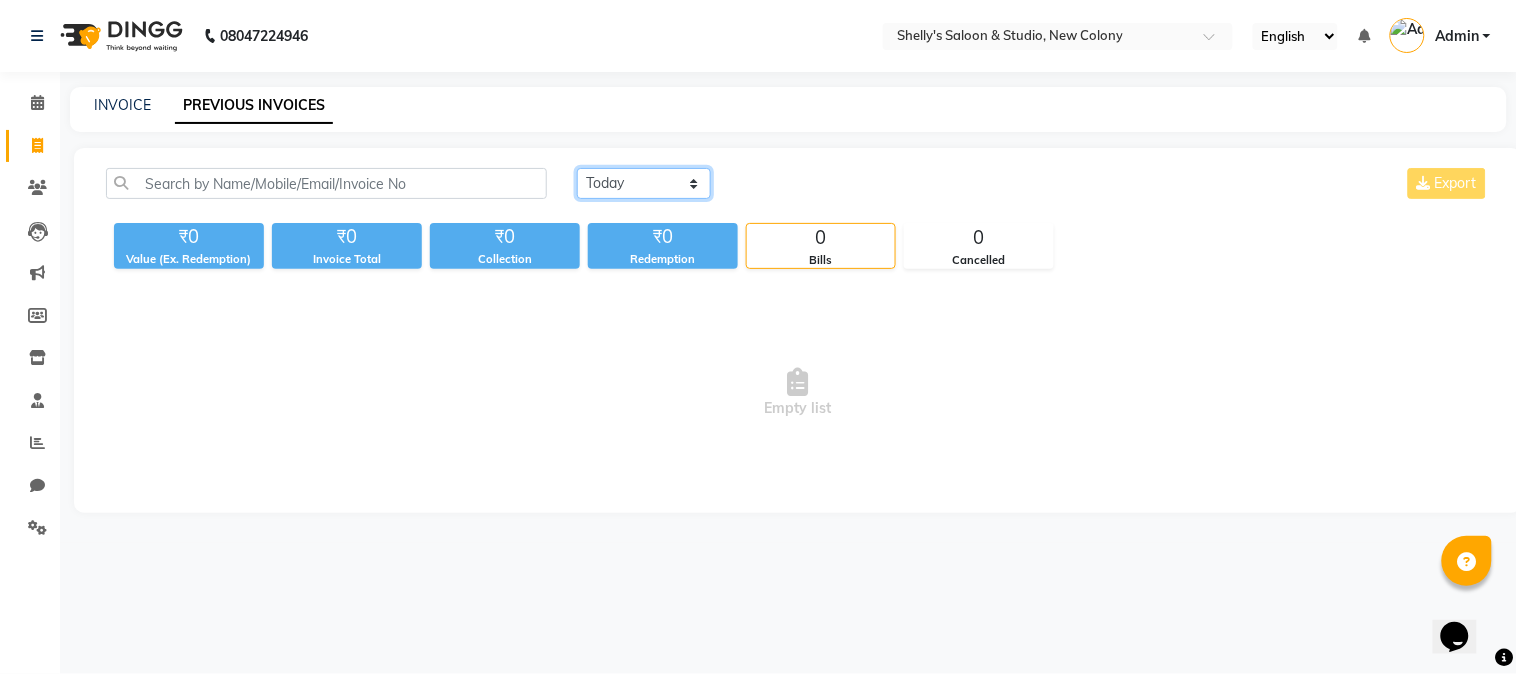 select on "yesterday" 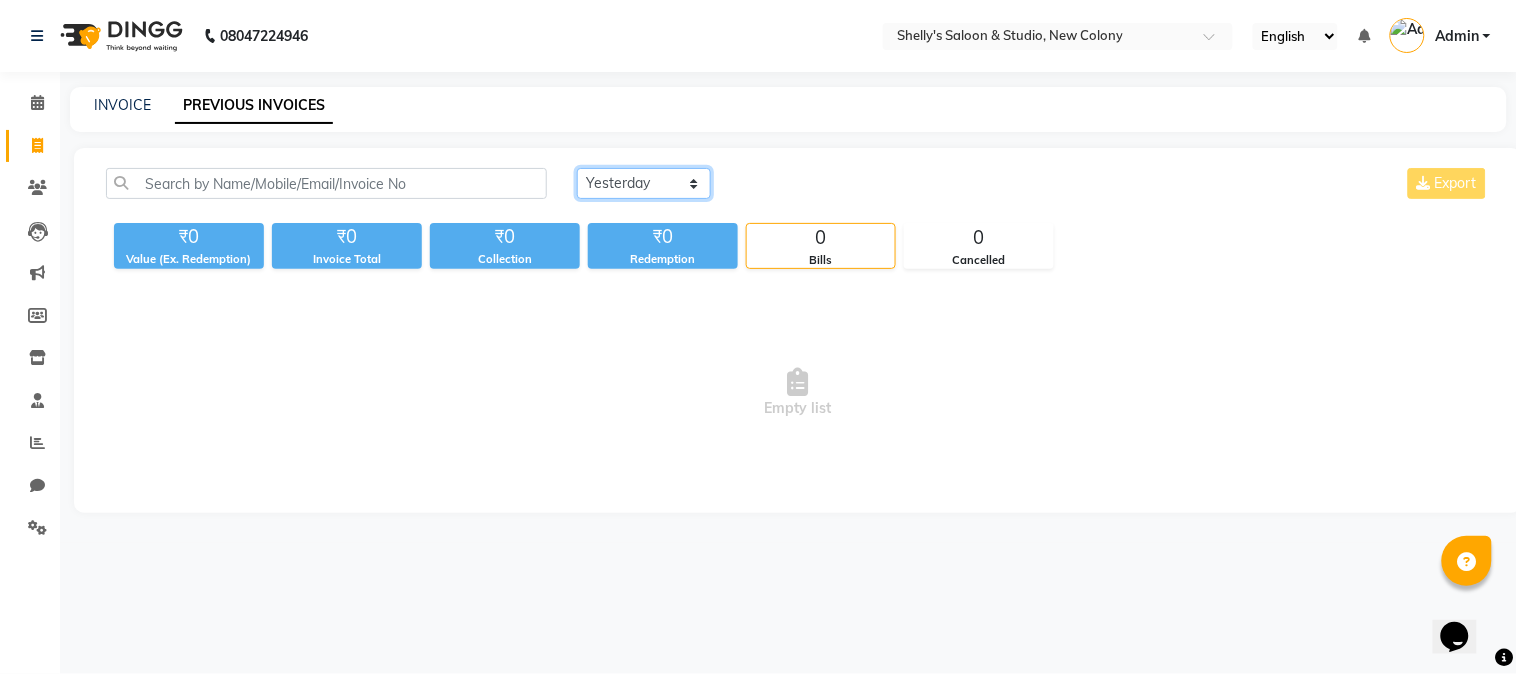 click on "Today Yesterday Custom Range" 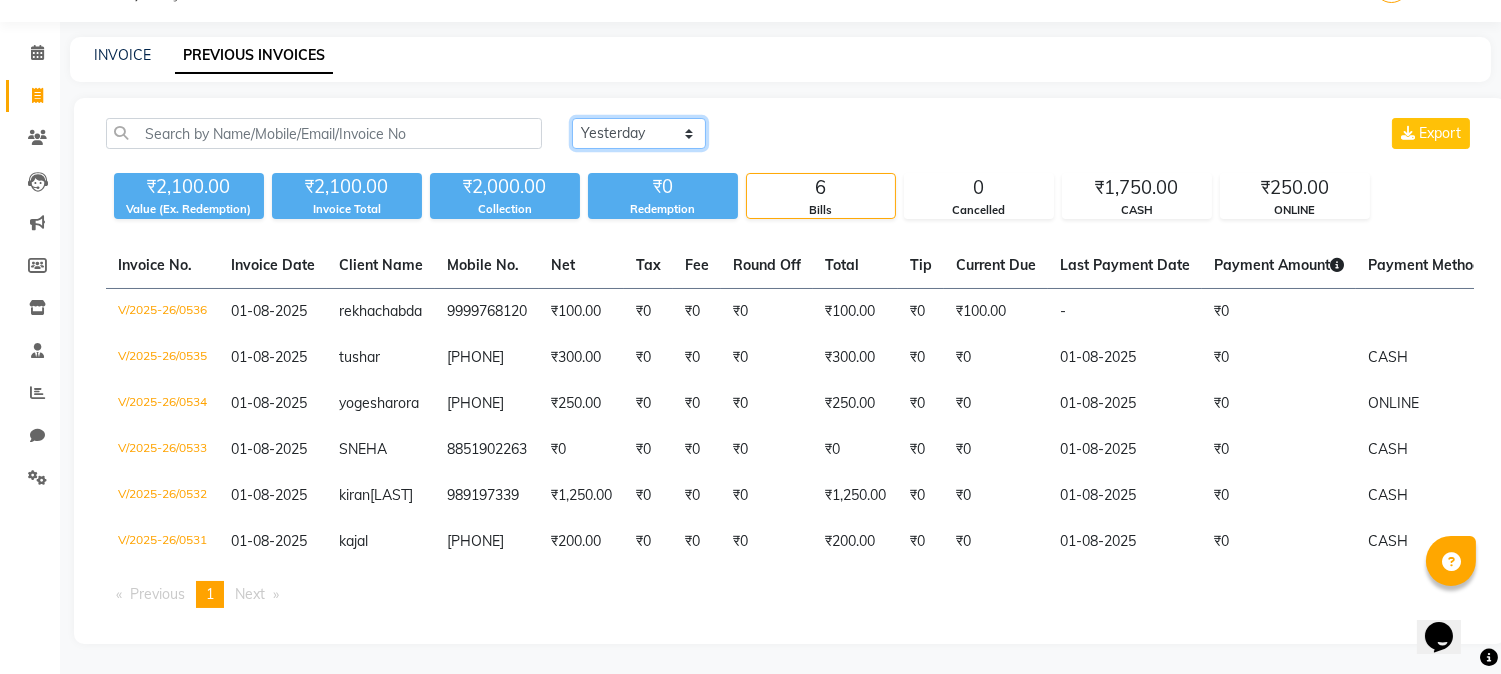 scroll, scrollTop: 105, scrollLeft: 0, axis: vertical 